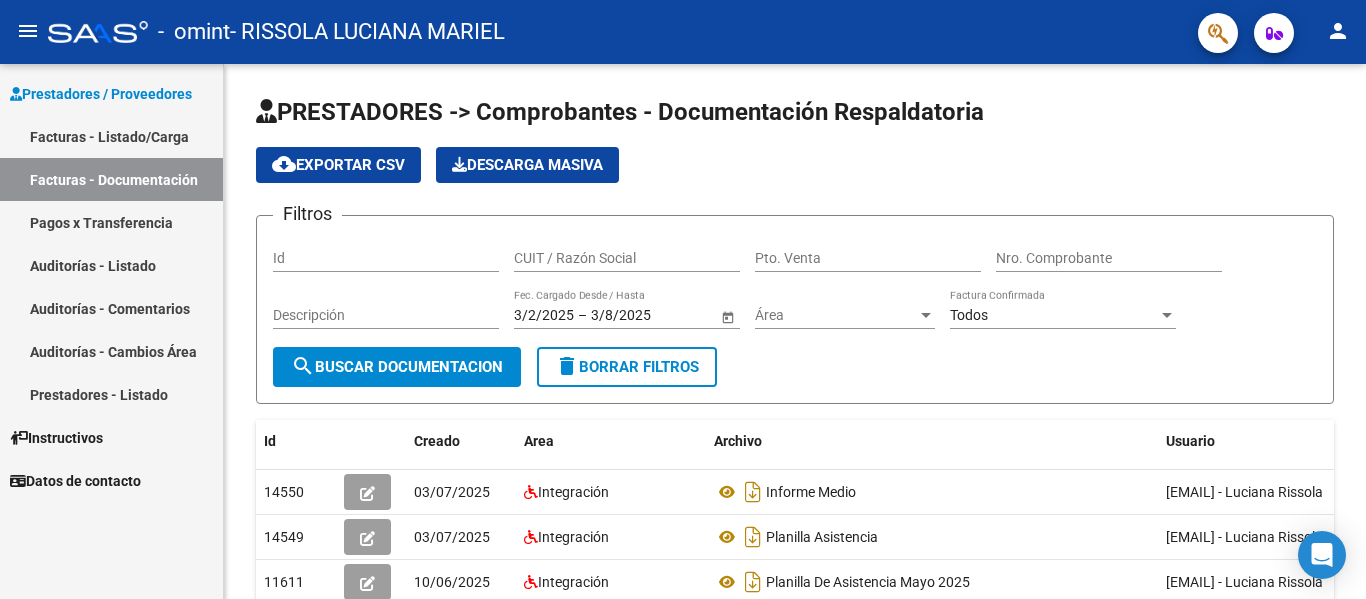 scroll, scrollTop: 0, scrollLeft: 0, axis: both 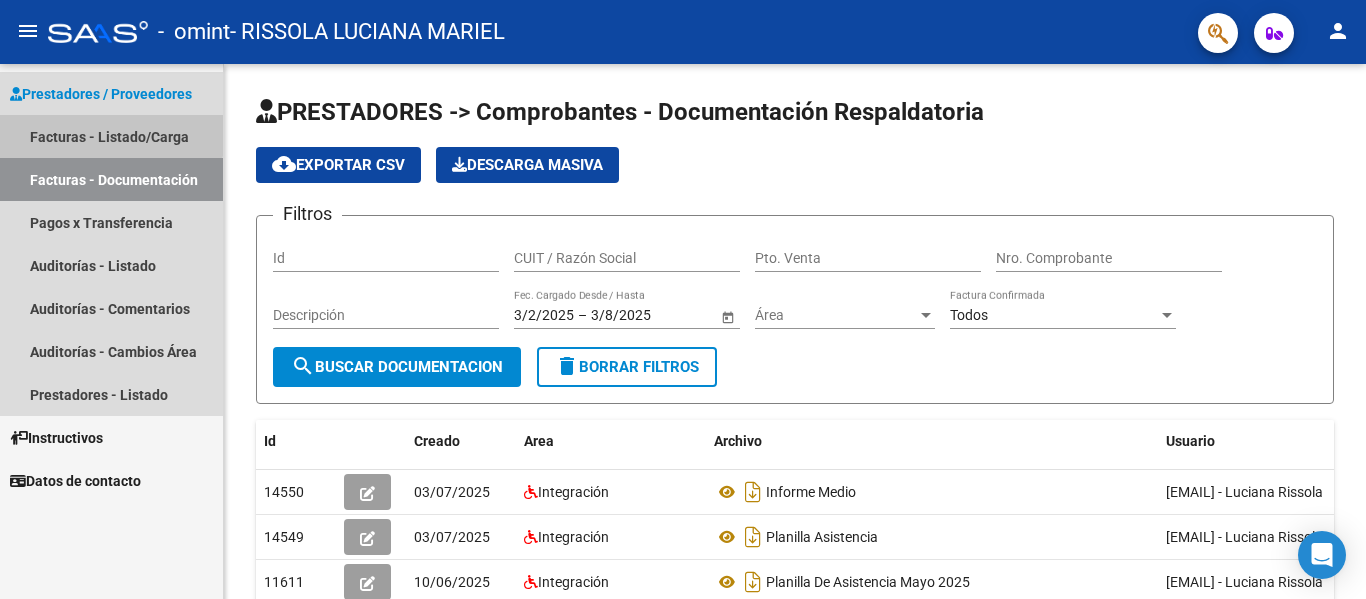 click on "Facturas - Listado/Carga" at bounding box center (111, 136) 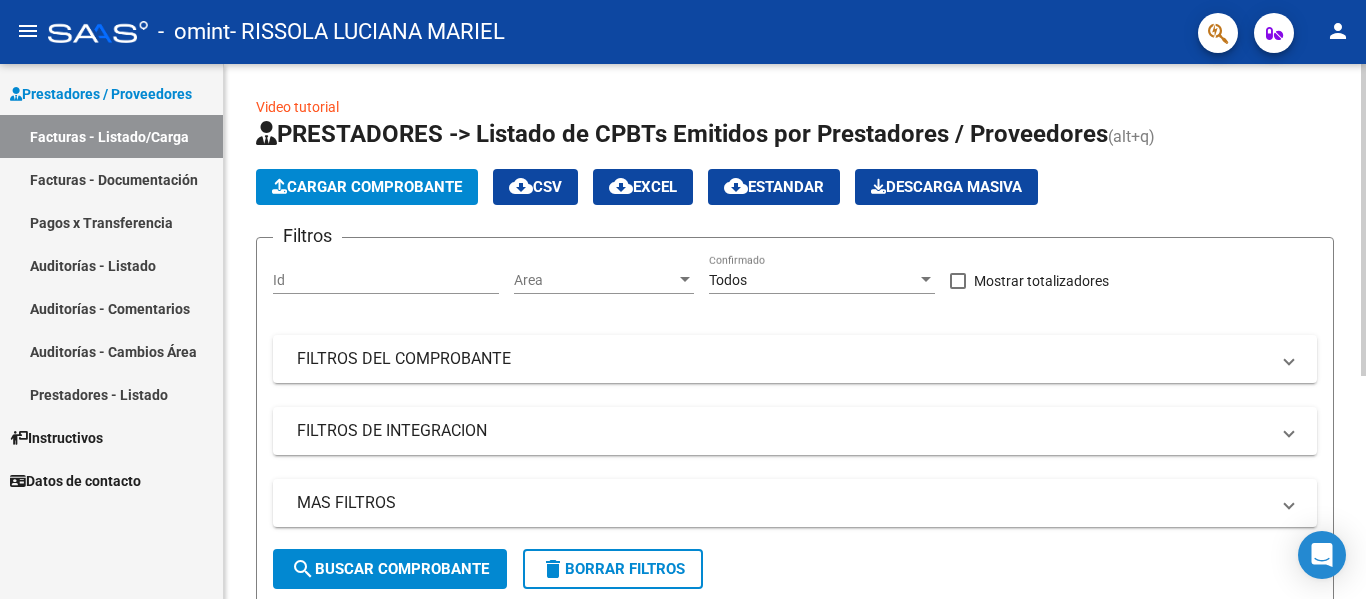 click on "Id" 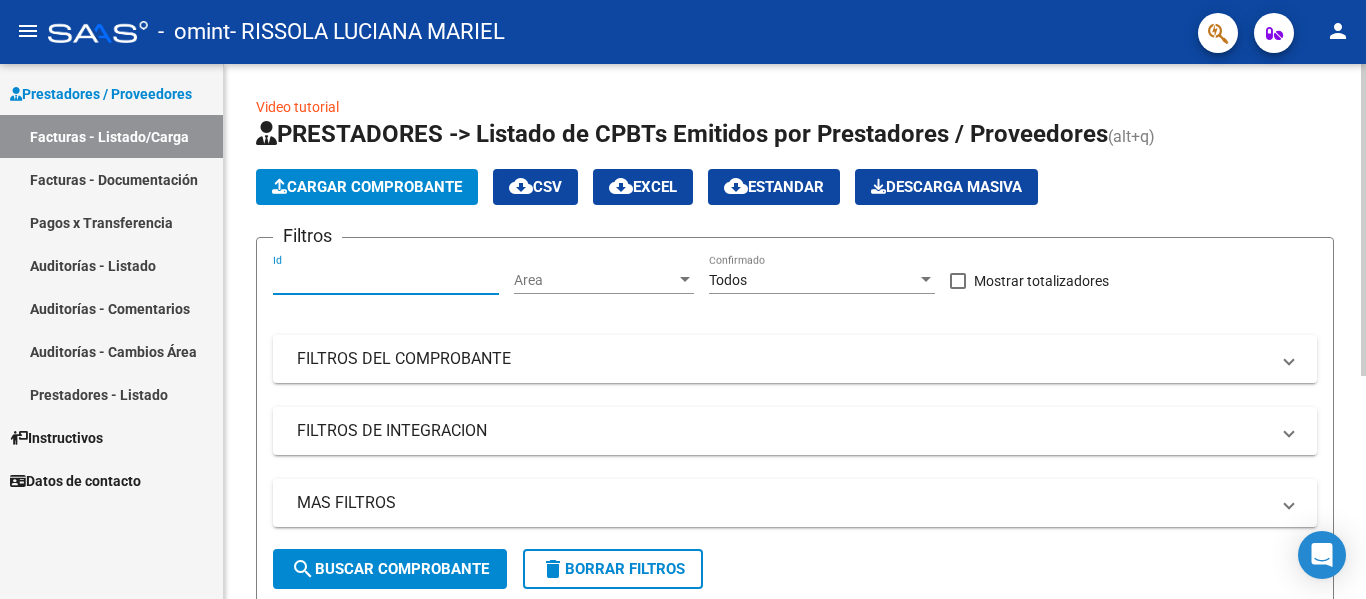 click on "Id" at bounding box center (386, 280) 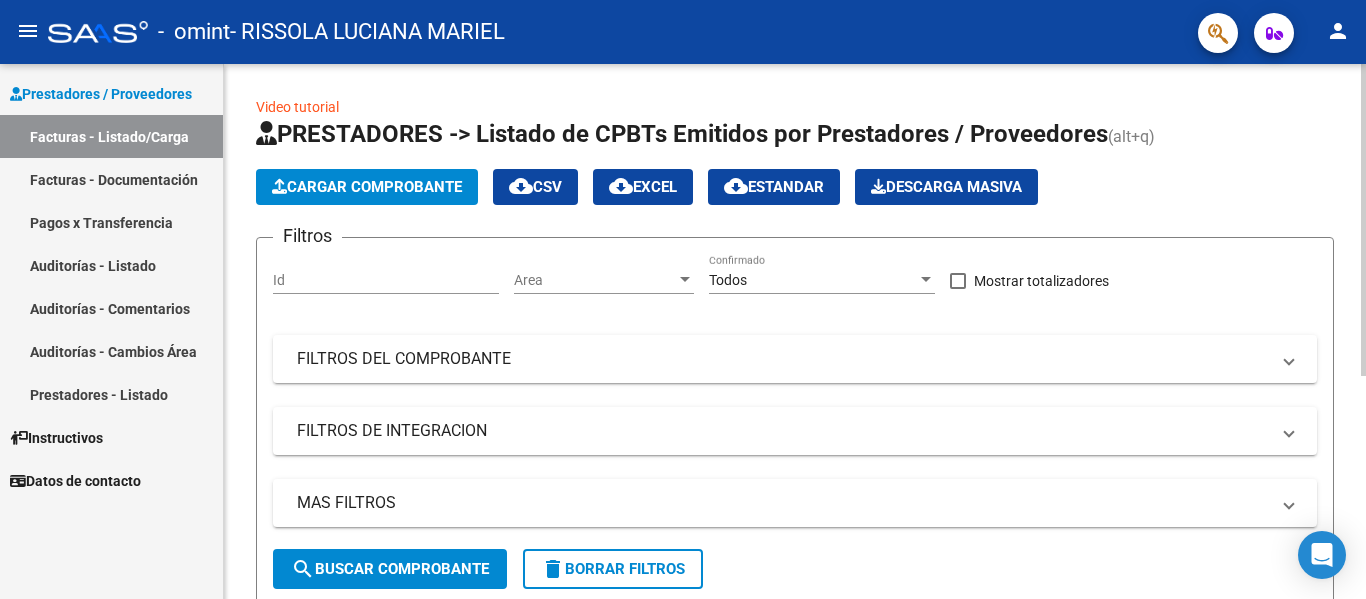 click on "Filtros Id Area Area Todos Confirmado   Mostrar totalizadores   FILTROS DEL COMPROBANTE  Comprobante Tipo Comprobante Tipo Start date – End date Fec. Comprobante Desde / Hasta Días Emisión Desde(cant. días) Días Emisión Hasta(cant. días) CUIT / Razón Social Pto. Venta Nro. Comprobante Código SSS CAE Válido CAE Válido Todos Cargado Módulo Hosp. Todos Tiene facturacion Apócrifa Hospital Refes  FILTROS DE INTEGRACION  Período De Prestación Campos del Archivo de Rendición Devuelto x SSS (dr_envio) Todos Rendido x SSS (dr_envio) Tipo de Registro Tipo de Registro Período Presentación Período Presentación Campos del Legajo Asociado (preaprobación) Afiliado Legajo (cuil/nombre) Todos Solo facturas preaprobadas  MAS FILTROS  Todos Con Doc. Respaldatoria Todos Con Trazabilidad Todos Asociado a Expediente Sur Auditoría Auditoría Auditoría Id Start date – End date Auditoría Confirmada Desde / Hasta Start date – End date Fec. Rec. Desde / Hasta Start date – End date Start date – End date" 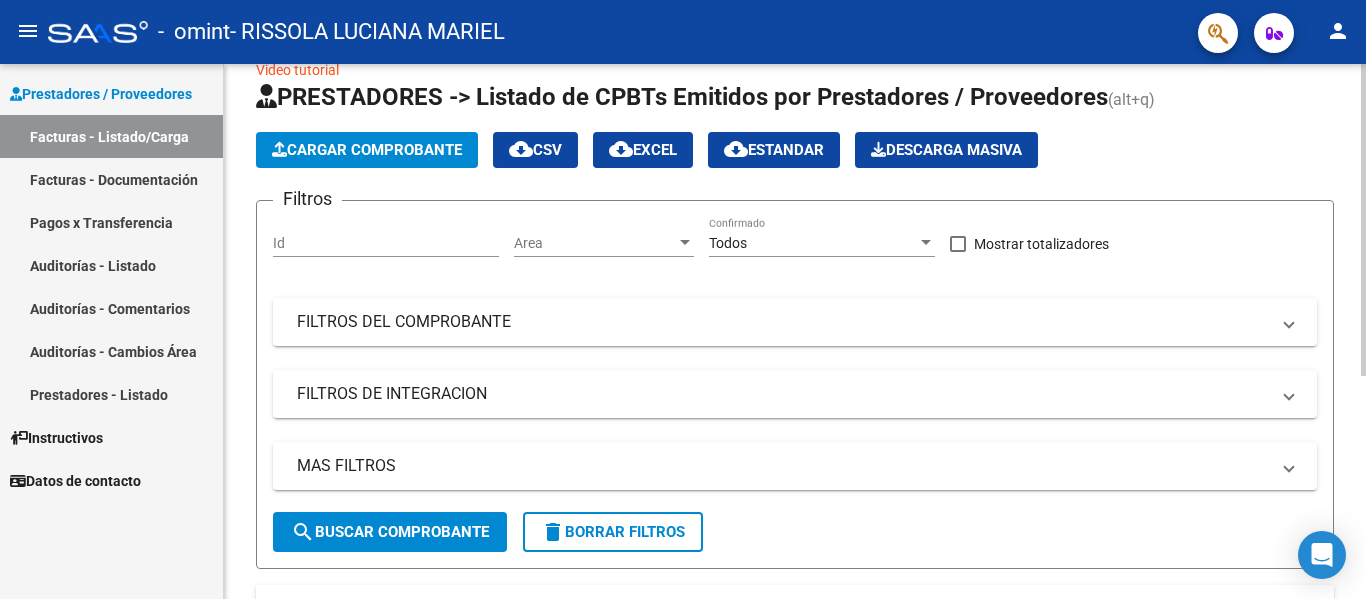 scroll, scrollTop: 0, scrollLeft: 0, axis: both 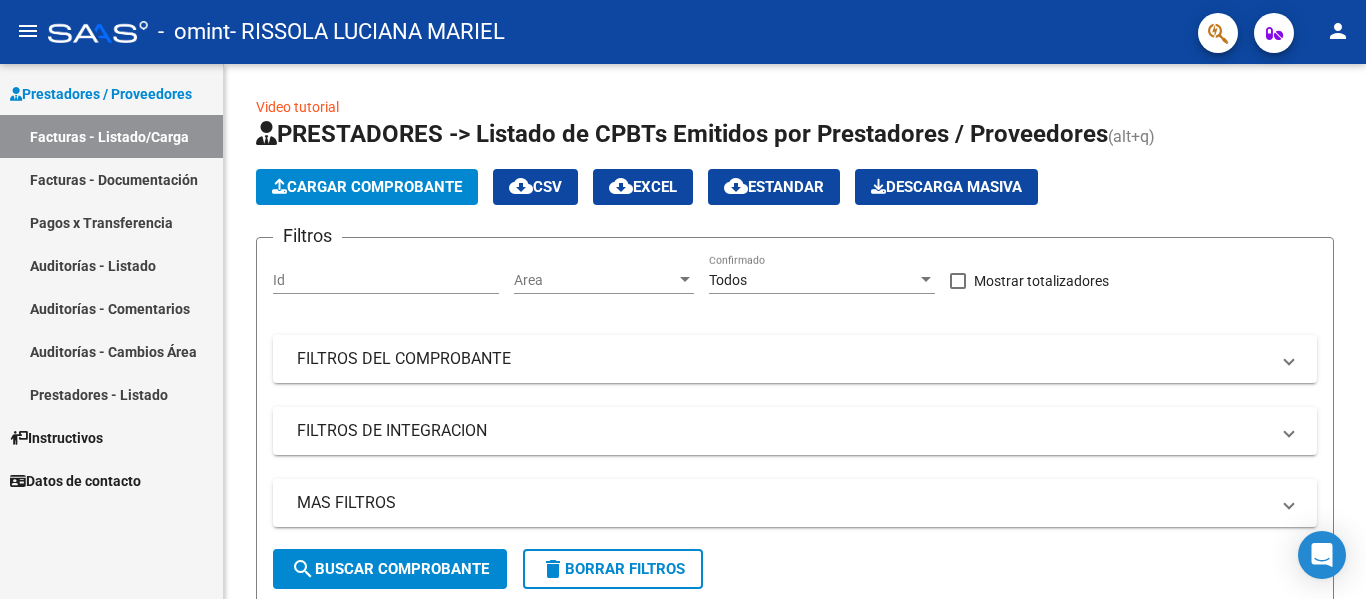 click on "Facturas - Listado/Carga" at bounding box center [111, 136] 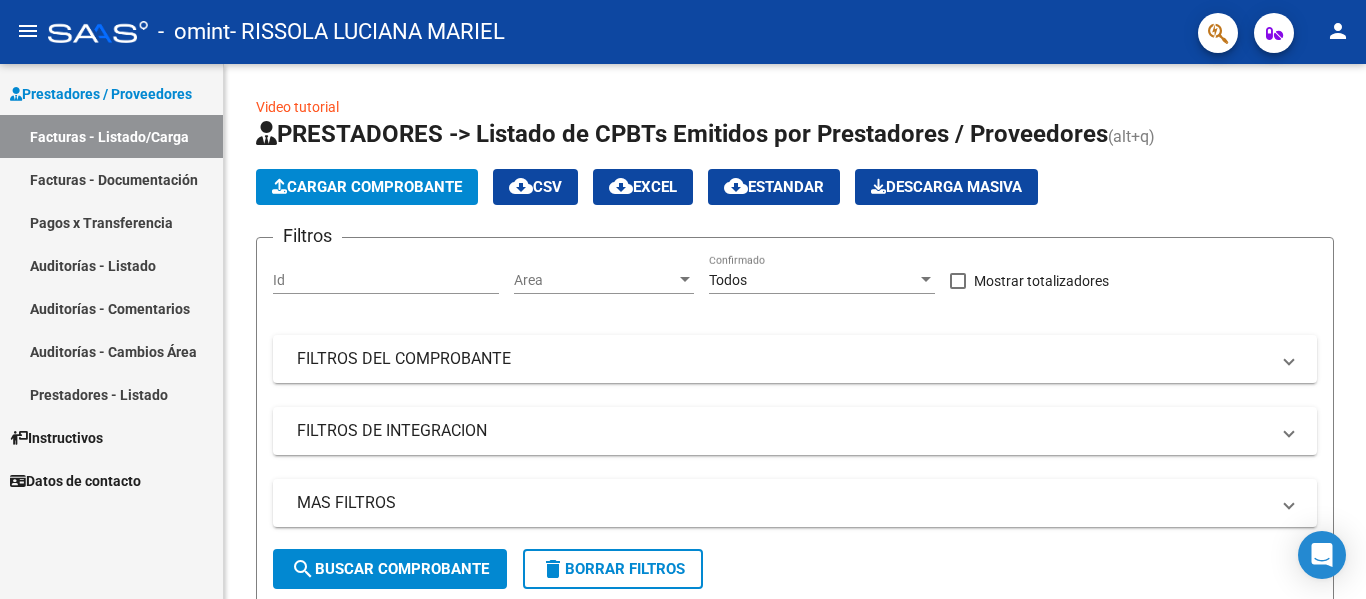 click on "Facturas - Documentación" at bounding box center (111, 179) 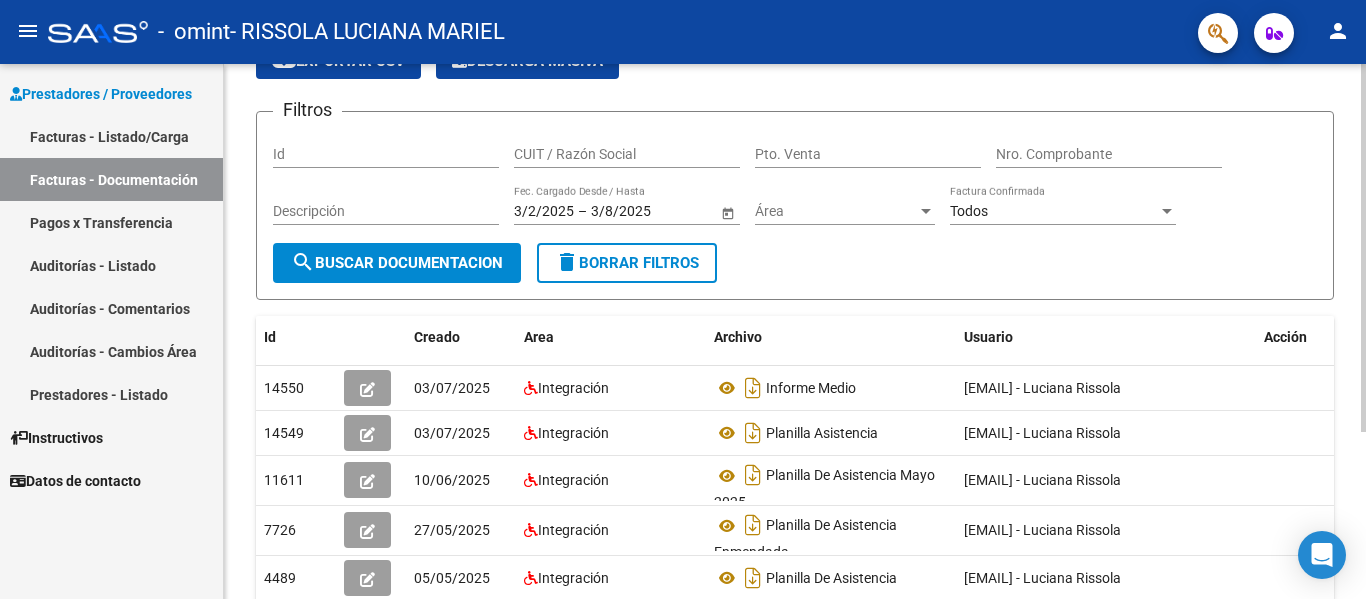 scroll, scrollTop: 200, scrollLeft: 0, axis: vertical 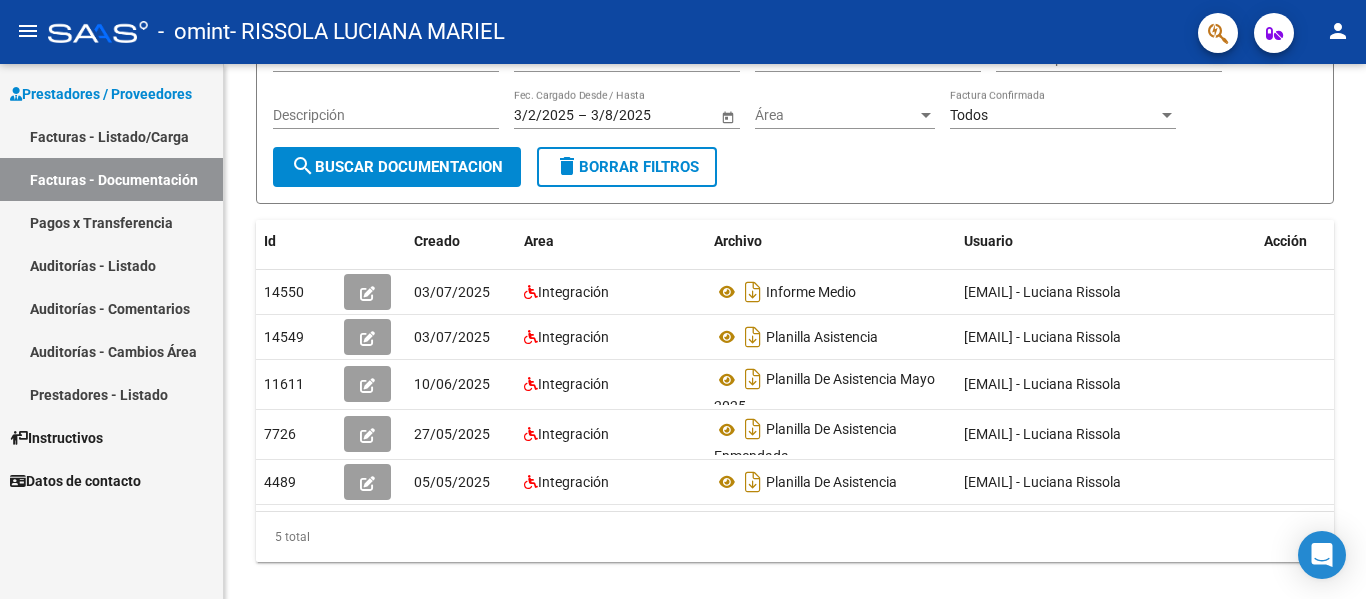 click on "Facturas - Listado/Carga" at bounding box center [111, 136] 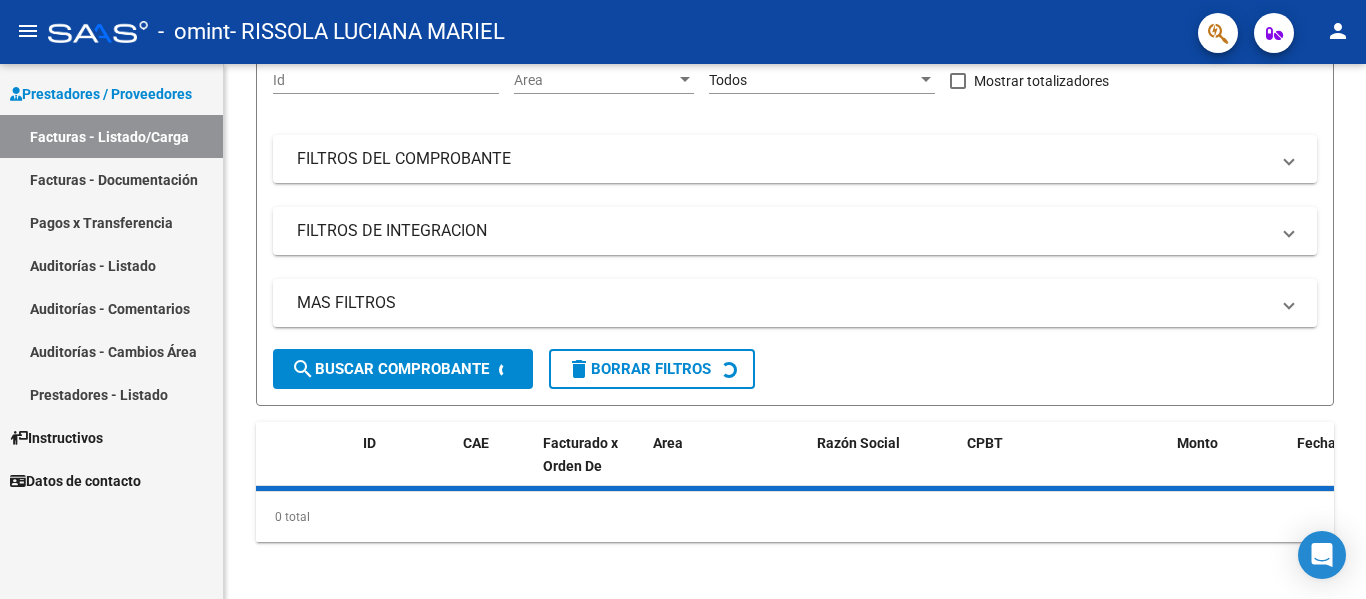 scroll, scrollTop: 0, scrollLeft: 0, axis: both 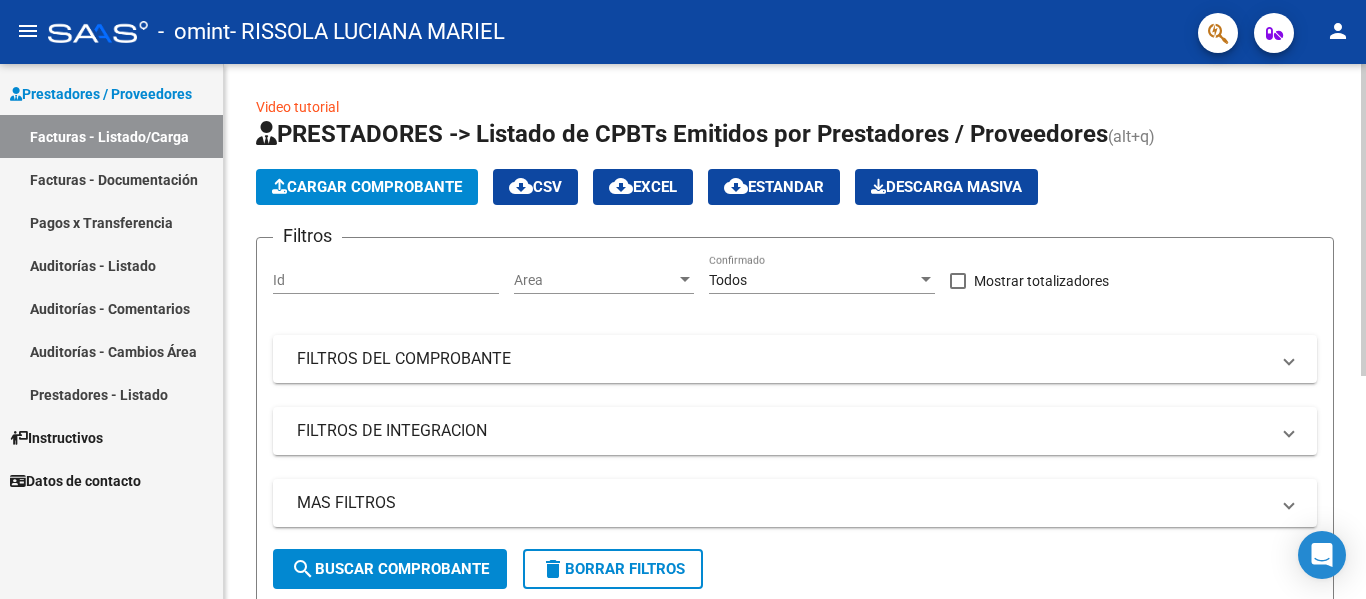 click on "Cargar Comprobante" 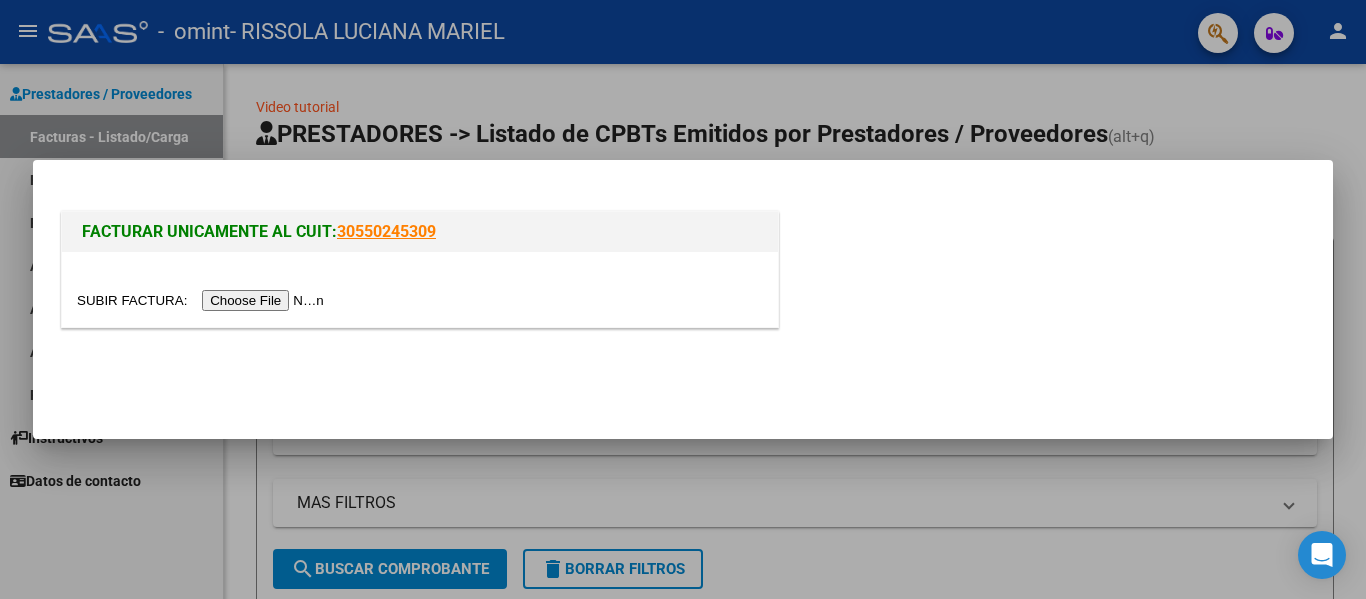 click at bounding box center [203, 300] 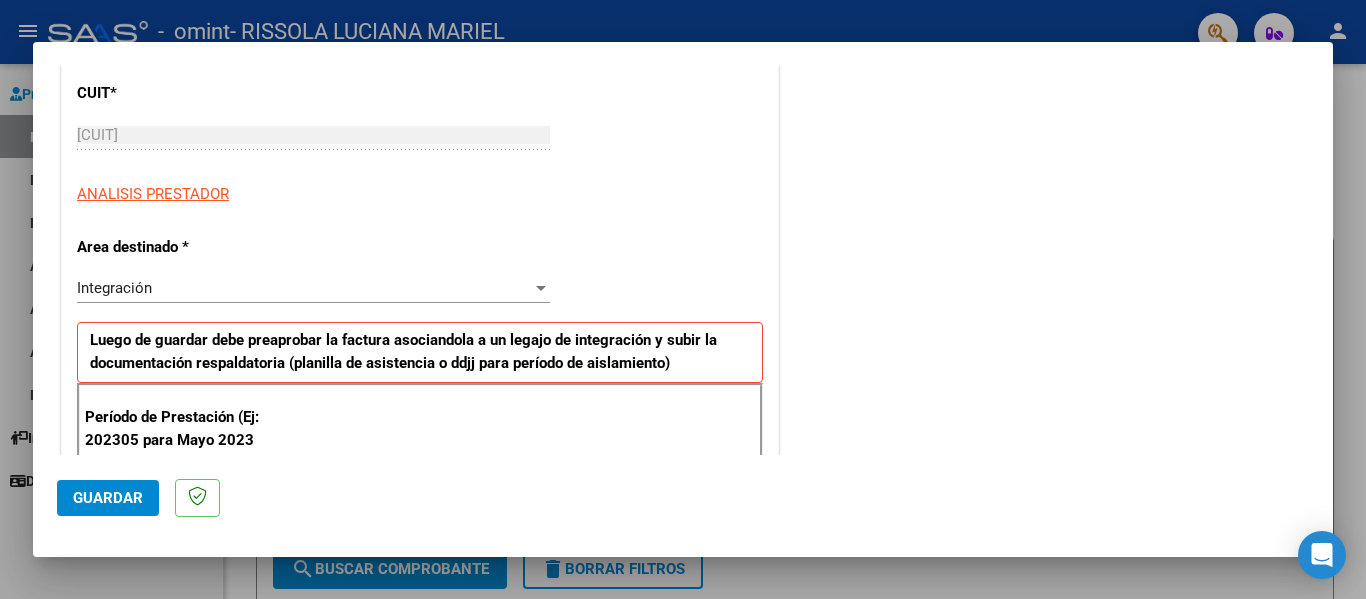 scroll, scrollTop: 300, scrollLeft: 0, axis: vertical 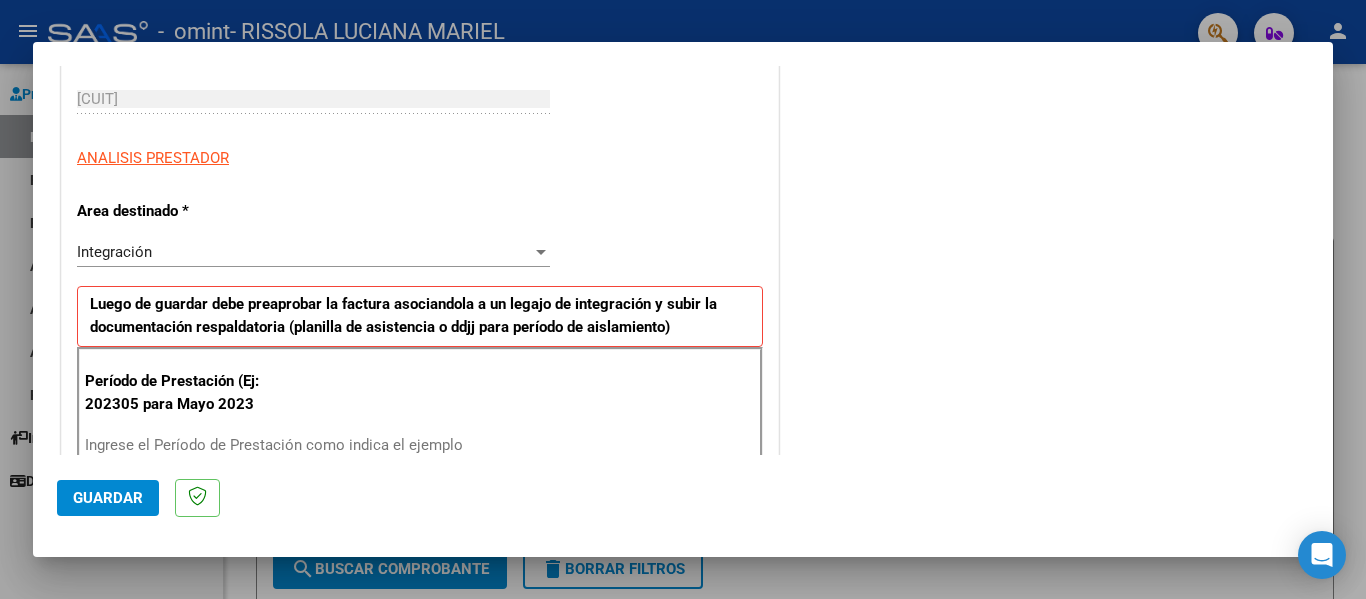 click on "Integración" at bounding box center [114, 252] 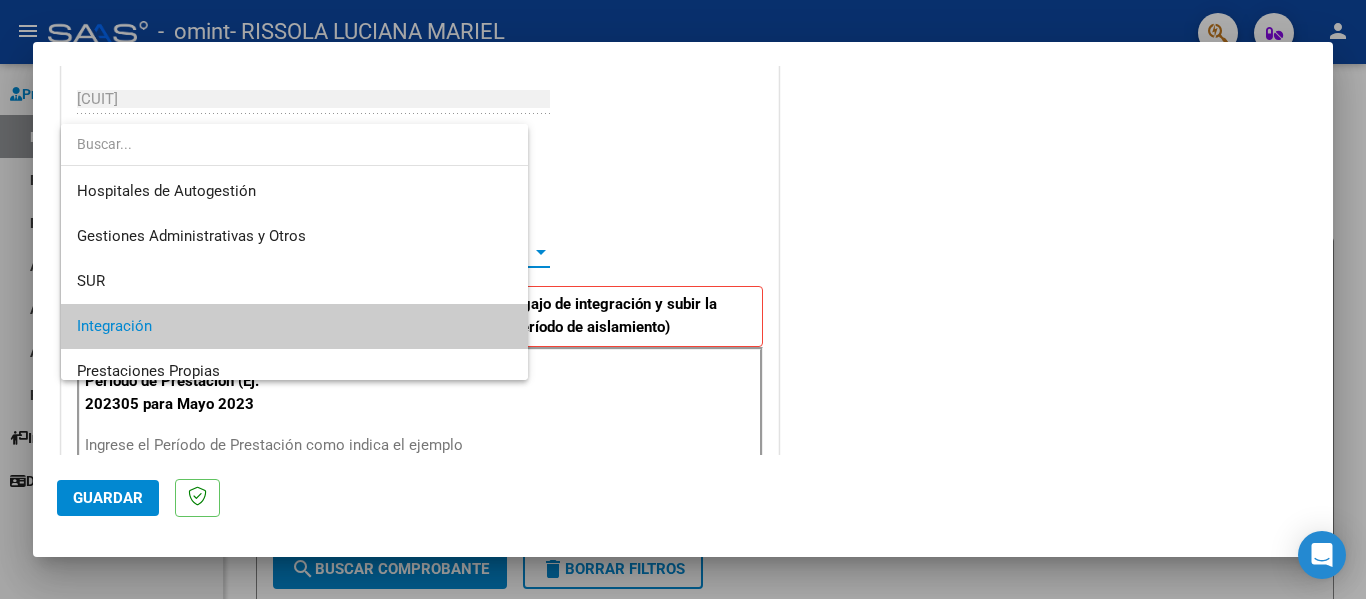 scroll, scrollTop: 75, scrollLeft: 0, axis: vertical 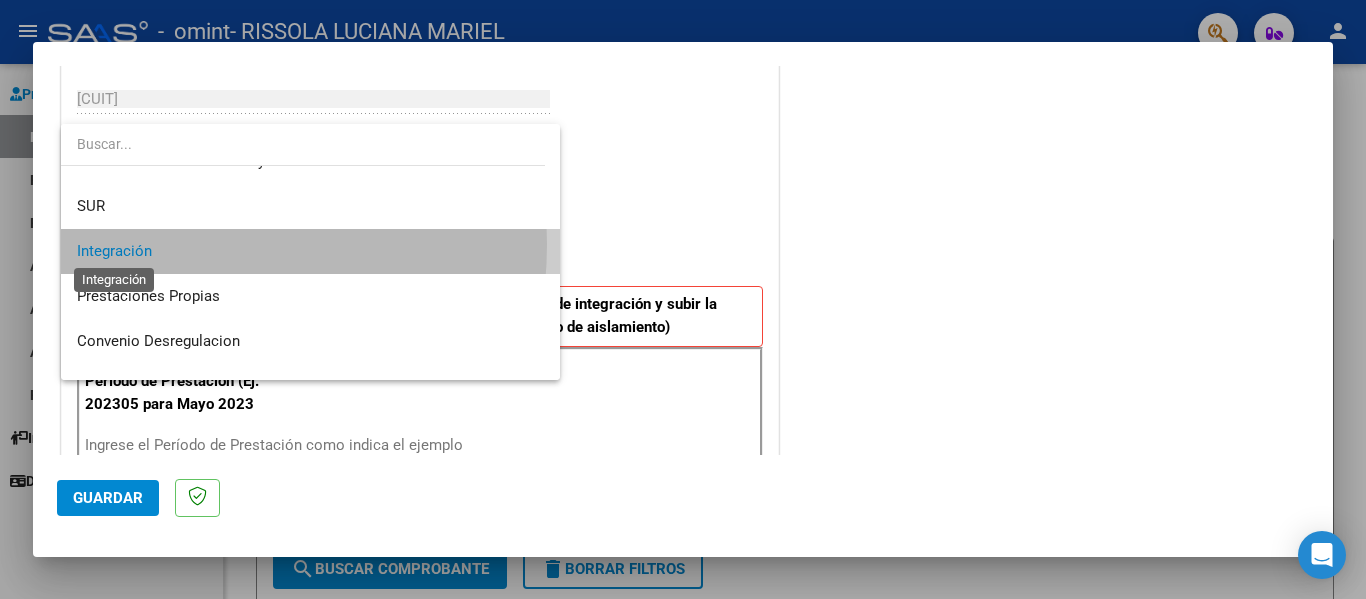 click on "Integración" at bounding box center (114, 251) 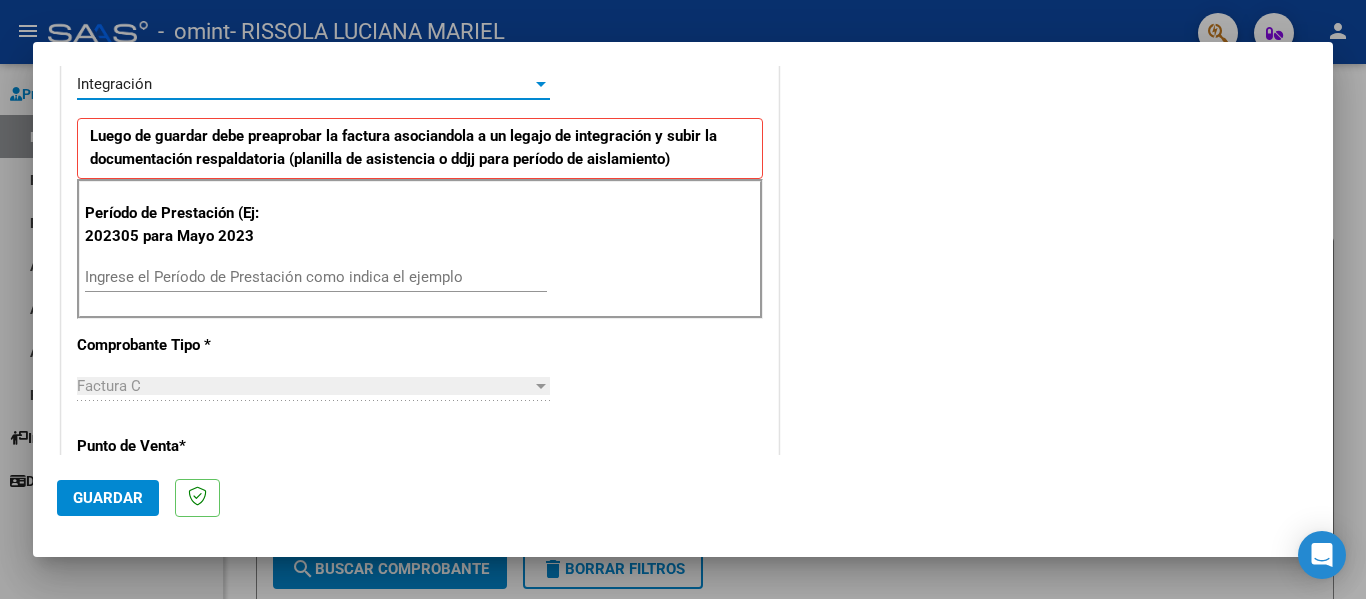 scroll, scrollTop: 500, scrollLeft: 0, axis: vertical 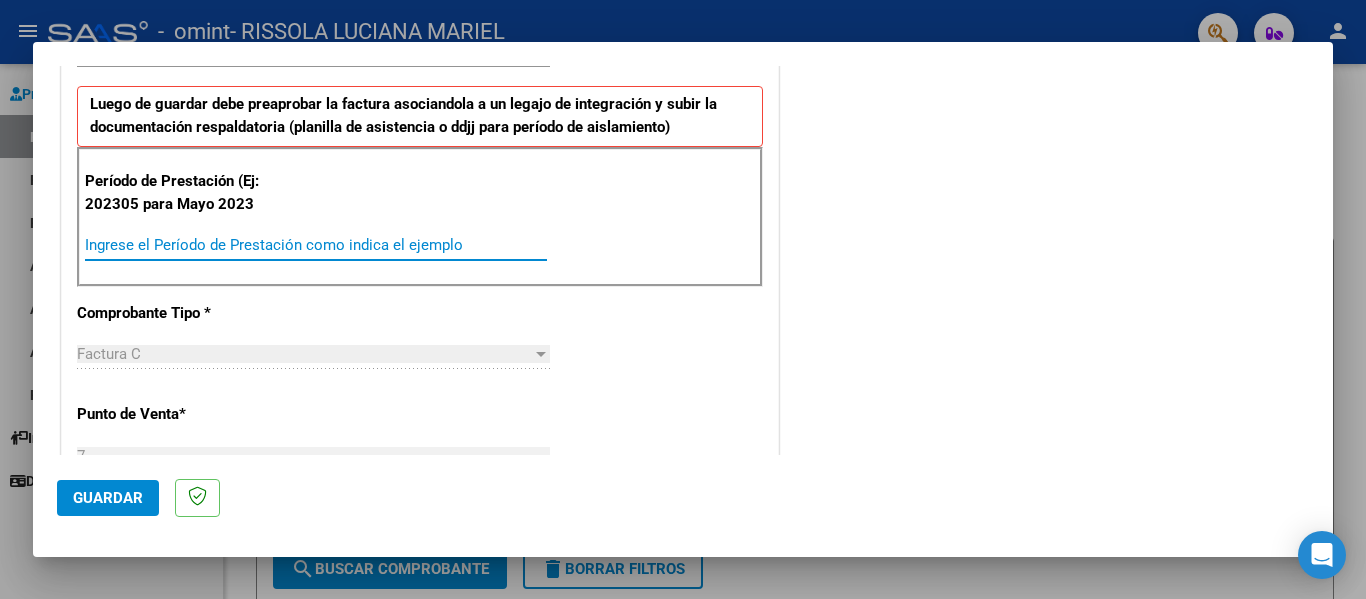 click on "Ingrese el Período de Prestación como indica el ejemplo" at bounding box center [316, 245] 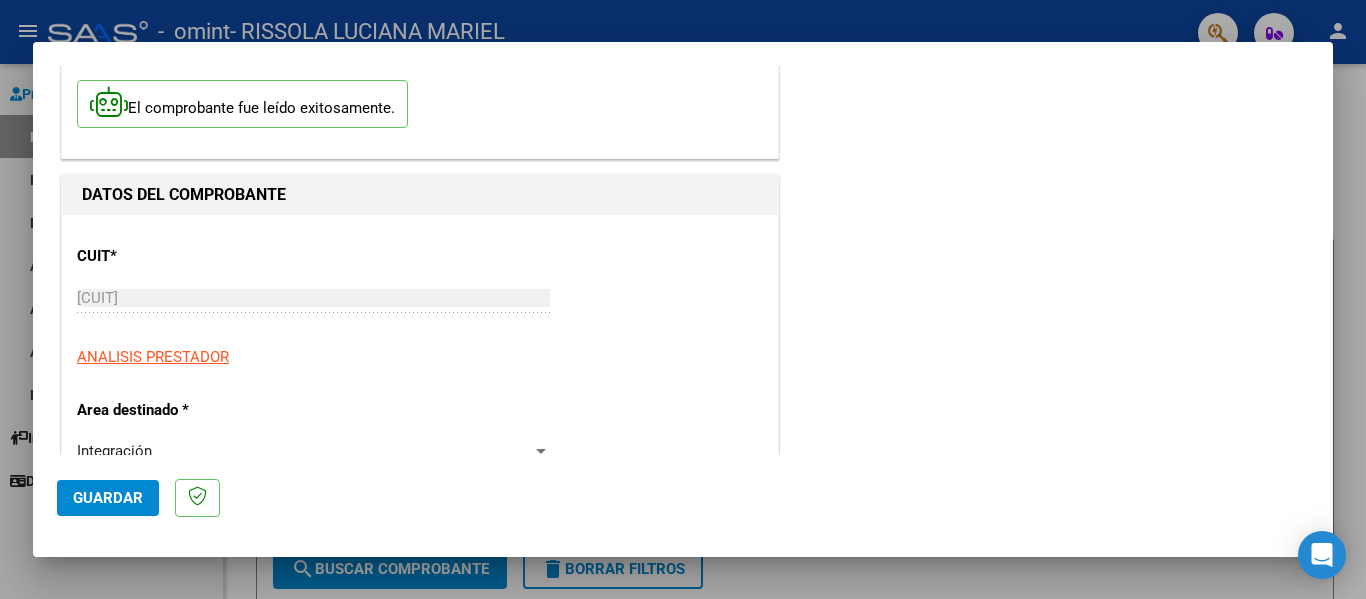 scroll, scrollTop: 0, scrollLeft: 0, axis: both 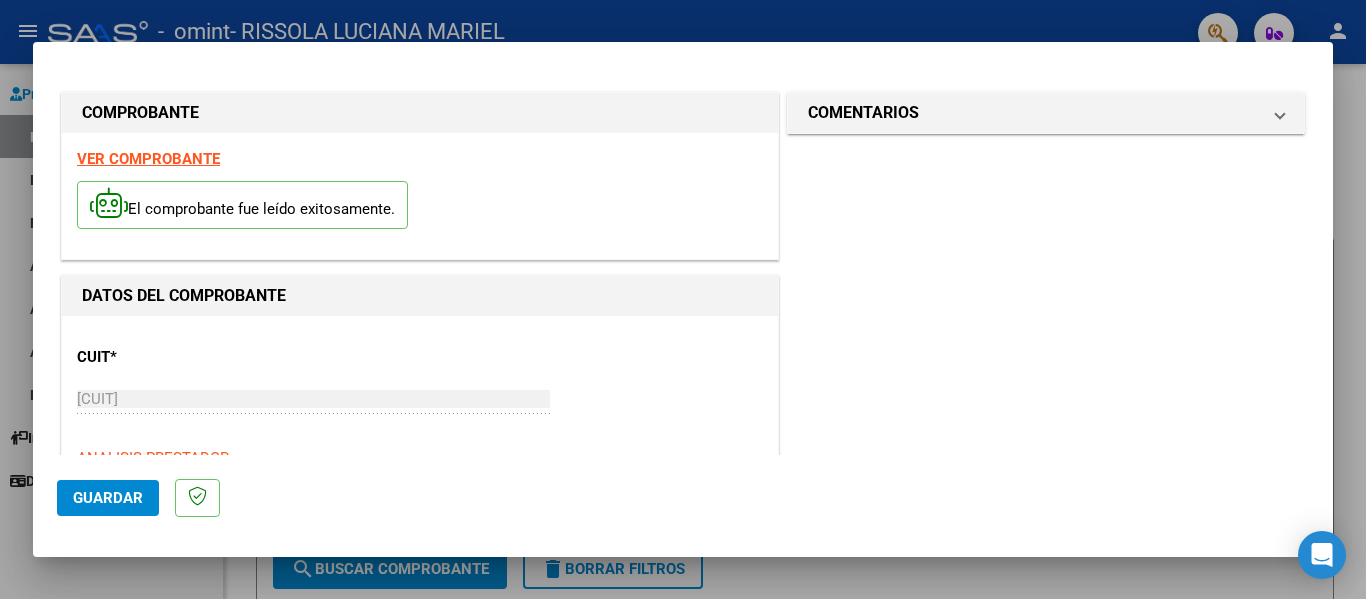 type on "202507" 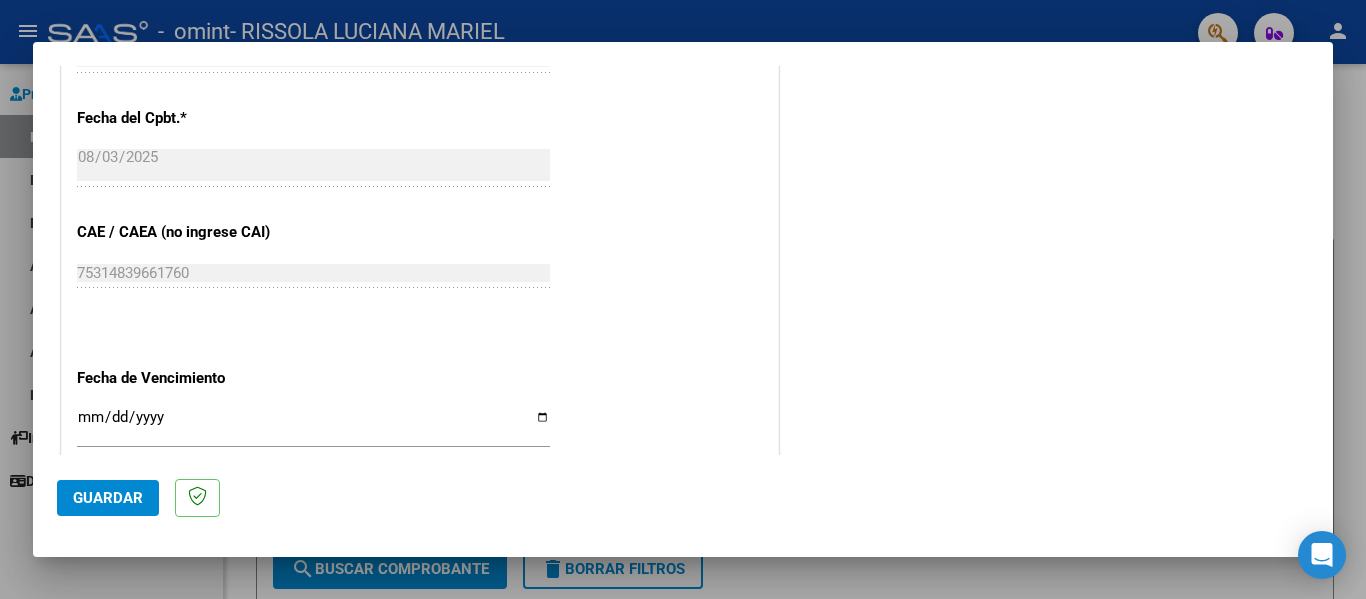 scroll, scrollTop: 1333, scrollLeft: 0, axis: vertical 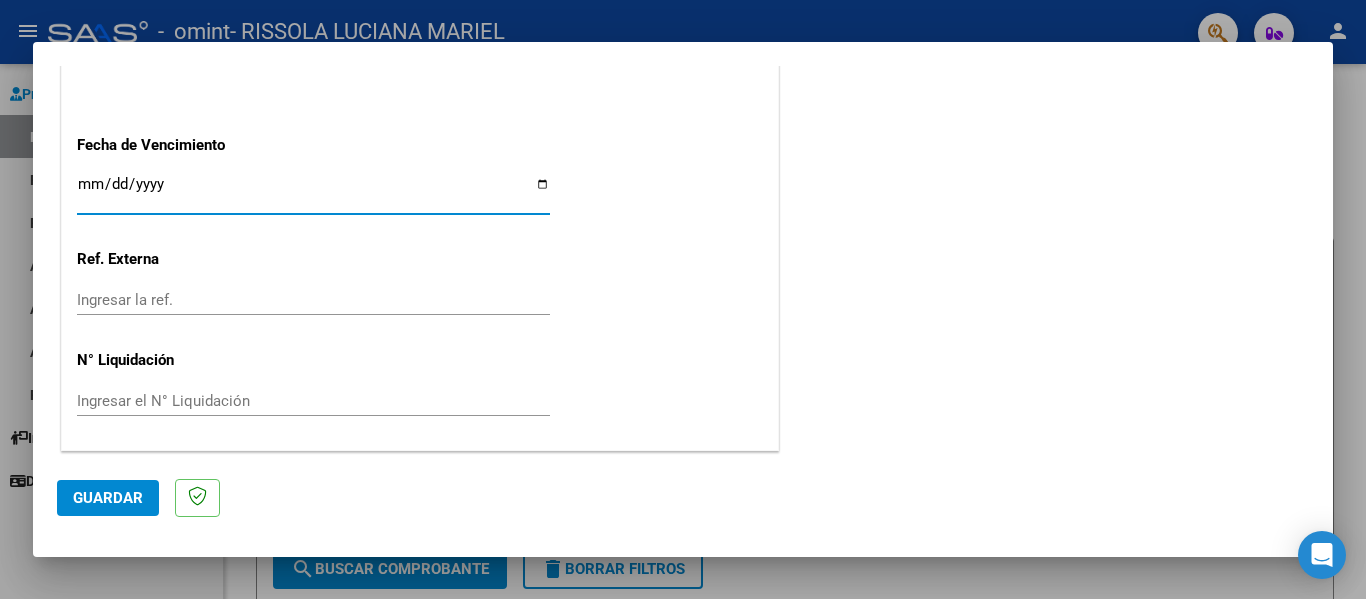 click on "Ingresar la fecha" at bounding box center (313, 192) 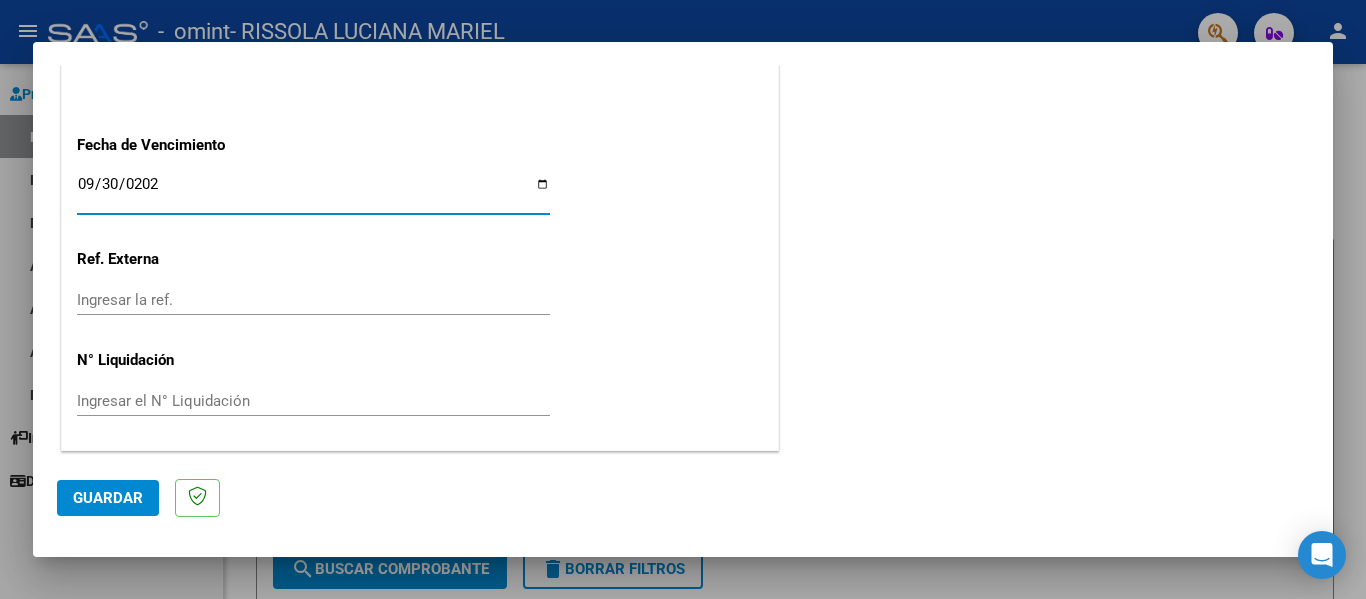 type on "2025-09-30" 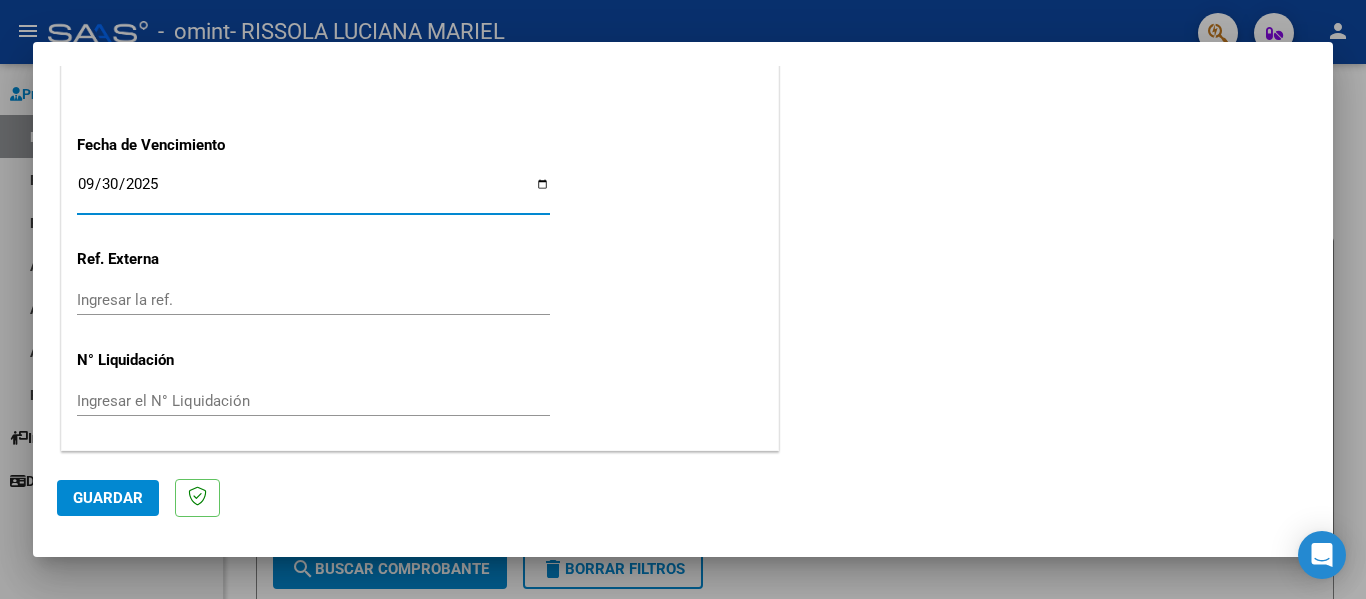click on "CUIT  *   [CUIT] Ingresar CUIT  ANALISIS PRESTADOR  Area destinado * Integración Seleccionar Area Luego de guardar debe preaprobar la factura asociandola a un legajo de integración y subir la documentación respaldatoria (planilla de asistencia o ddjj para período de aislamiento)  Período de Prestación (Ej: 202305 para Mayo 2023    202507 Ingrese el Período de Prestación como indica el ejemplo   Comprobante Tipo * Factura C Seleccionar Tipo Punto de Venta  *   7 Ingresar el Nro.  Número  *   53 Ingresar el Nro.  Monto  *   $ 98.964,88 Ingresar el monto  Fecha del Cpbt.  *   2025-08-03 Ingresar la fecha  CAE / CAEA (no ingrese CAI)    75314839661760 Ingresar el CAE o CAEA (no ingrese CAI)  Fecha de Vencimiento    2025-09-30 Ingresar la fecha  Ref. Externa    Ingresar la ref.  N° Liquidación    Ingresar el N° Liquidación" at bounding box center (420, -284) 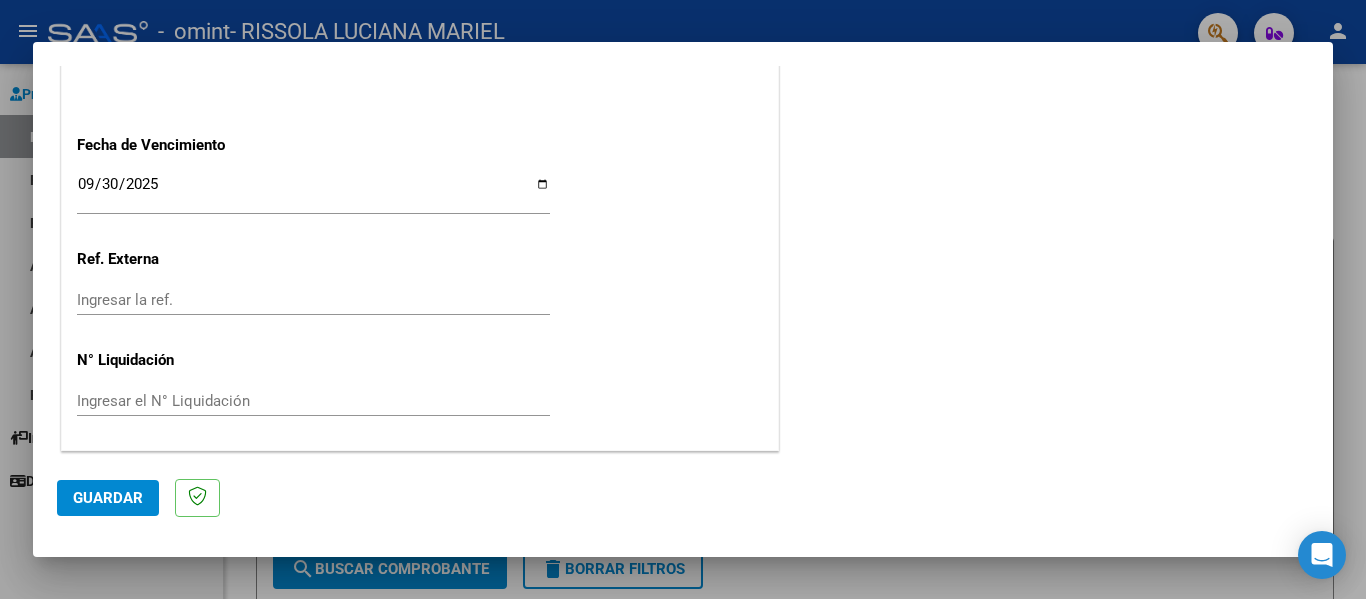 click on "Ingresar la ref." at bounding box center [313, 300] 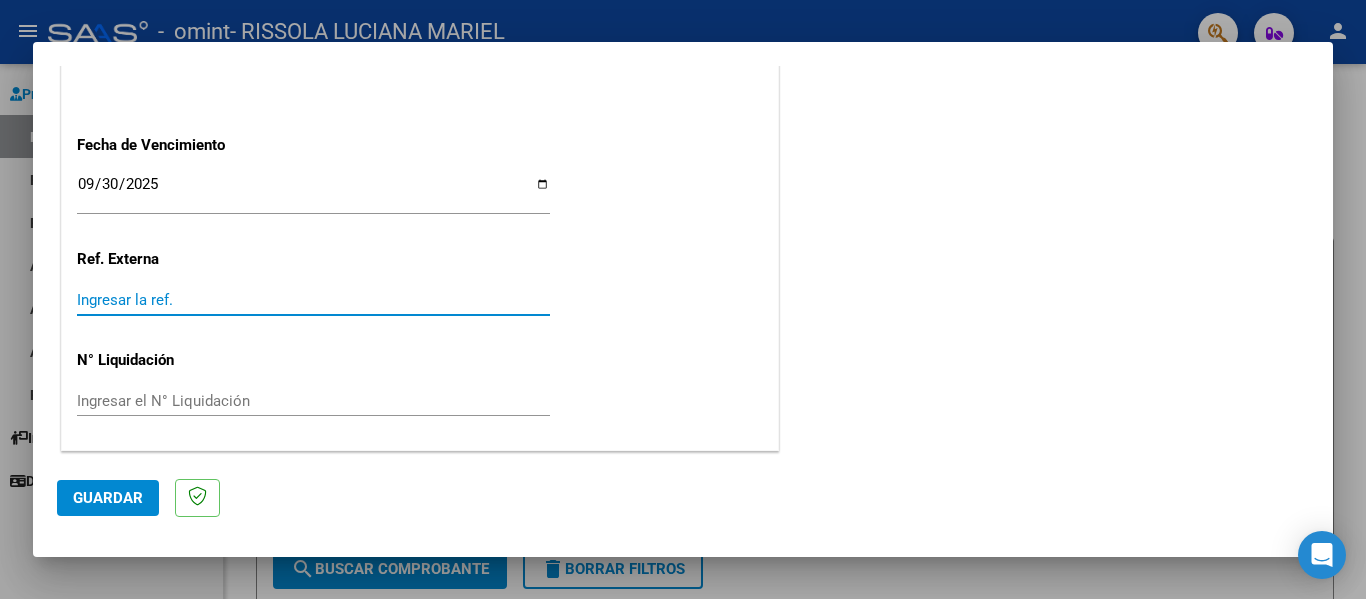 click on "CUIT  *   [CUIT] Ingresar CUIT  ANALISIS PRESTADOR  Area destinado * Integración Seleccionar Area Luego de guardar debe preaprobar la factura asociandola a un legajo de integración y subir la documentación respaldatoria (planilla de asistencia o ddjj para período de aislamiento)  Período de Prestación (Ej: 202305 para Mayo 2023    202507 Ingrese el Período de Prestación como indica el ejemplo   Comprobante Tipo * Factura C Seleccionar Tipo Punto de Venta  *   7 Ingresar el Nro.  Número  *   53 Ingresar el Nro.  Monto  *   $ 98.964,88 Ingresar el monto  Fecha del Cpbt.  *   2025-08-03 Ingresar la fecha  CAE / CAEA (no ingrese CAI)    75314839661760 Ingresar el CAE o CAEA (no ingrese CAI)  Fecha de Vencimiento    2025-09-30 Ingresar la fecha  Ref. Externa    Ingresar la ref.  N° Liquidación    Ingresar el N° Liquidación" at bounding box center (420, -284) 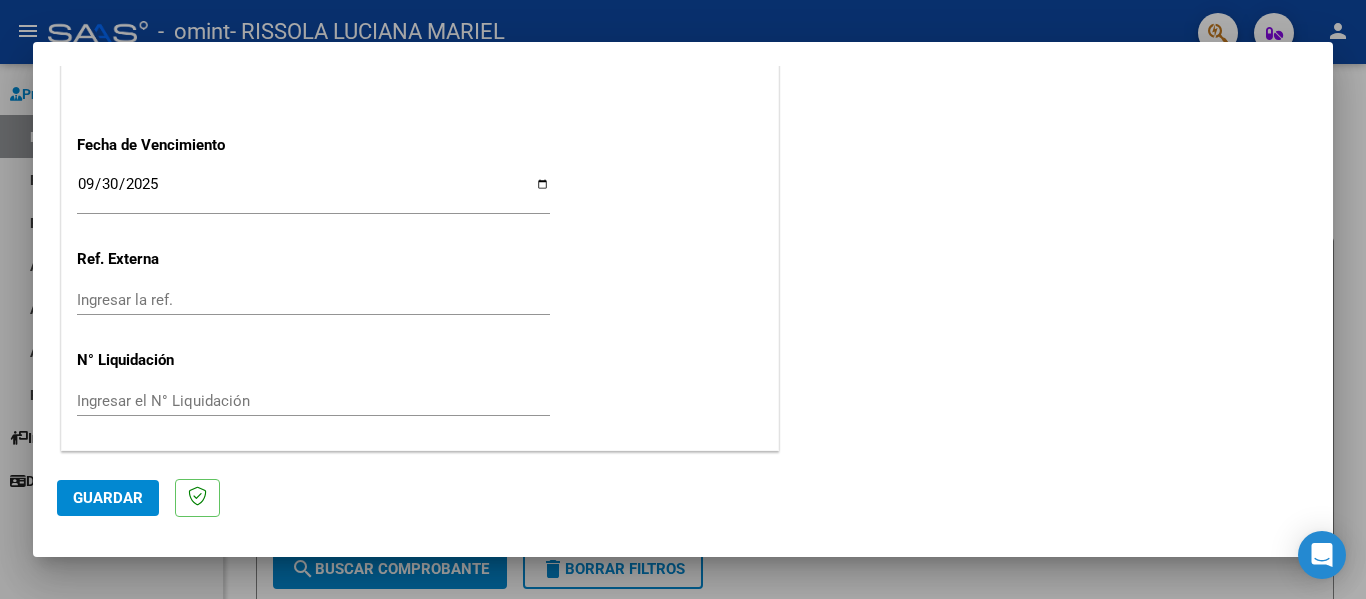 click on "Guardar" 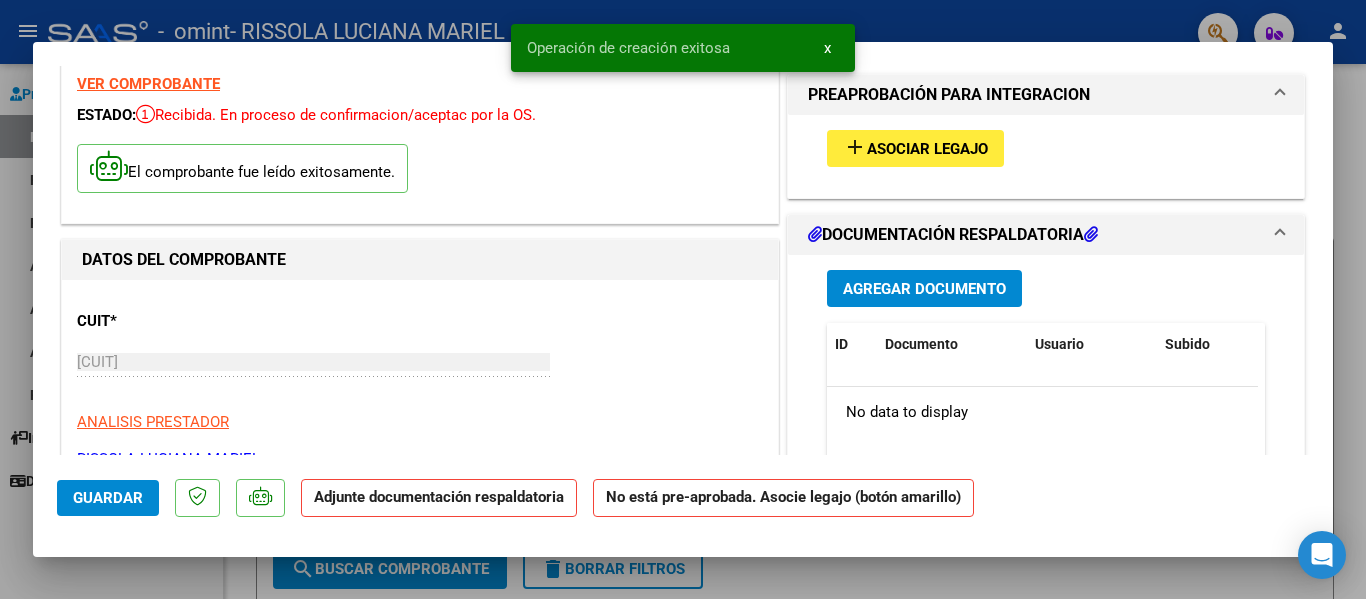 scroll, scrollTop: 200, scrollLeft: 0, axis: vertical 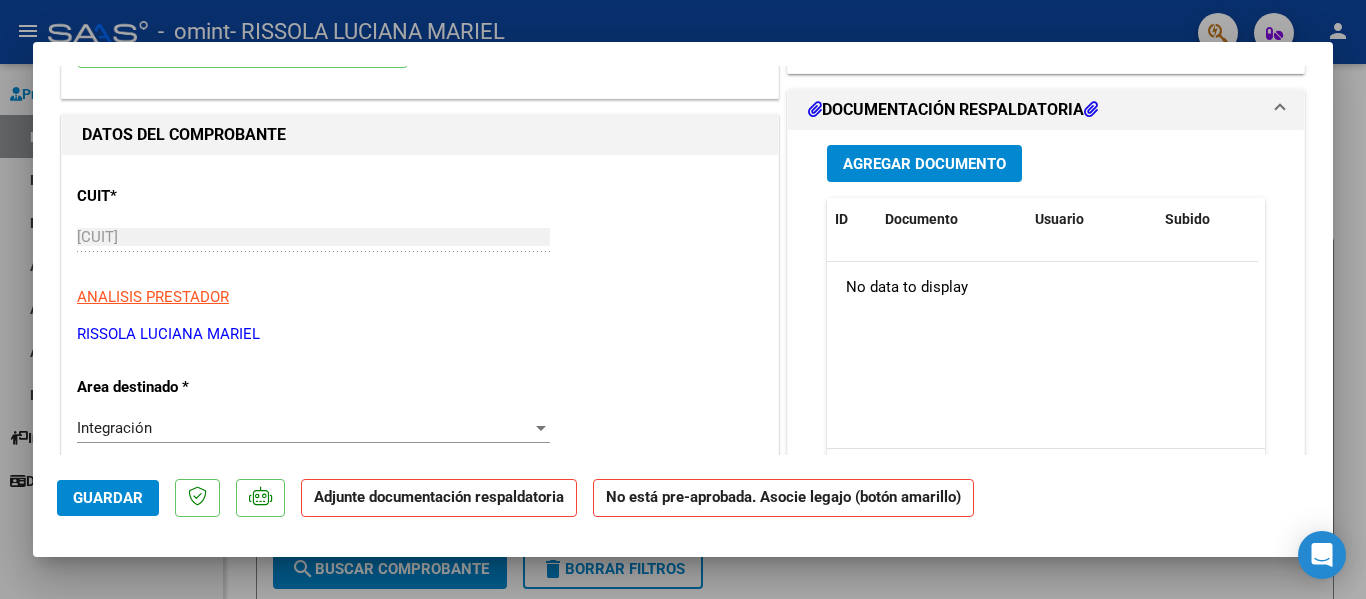 click on "Agregar Documento" at bounding box center (924, 164) 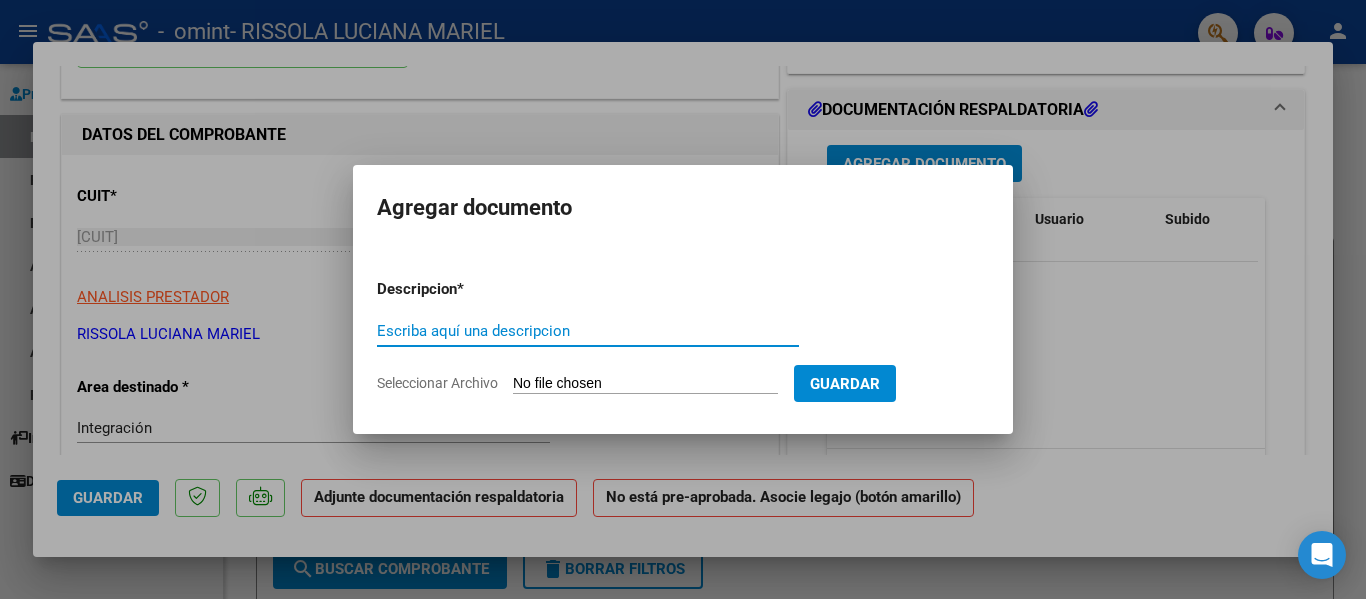 click on "Descripcion  *   Escriba aquí una descripcion  Seleccionar Archivo Guardar" at bounding box center [683, 336] 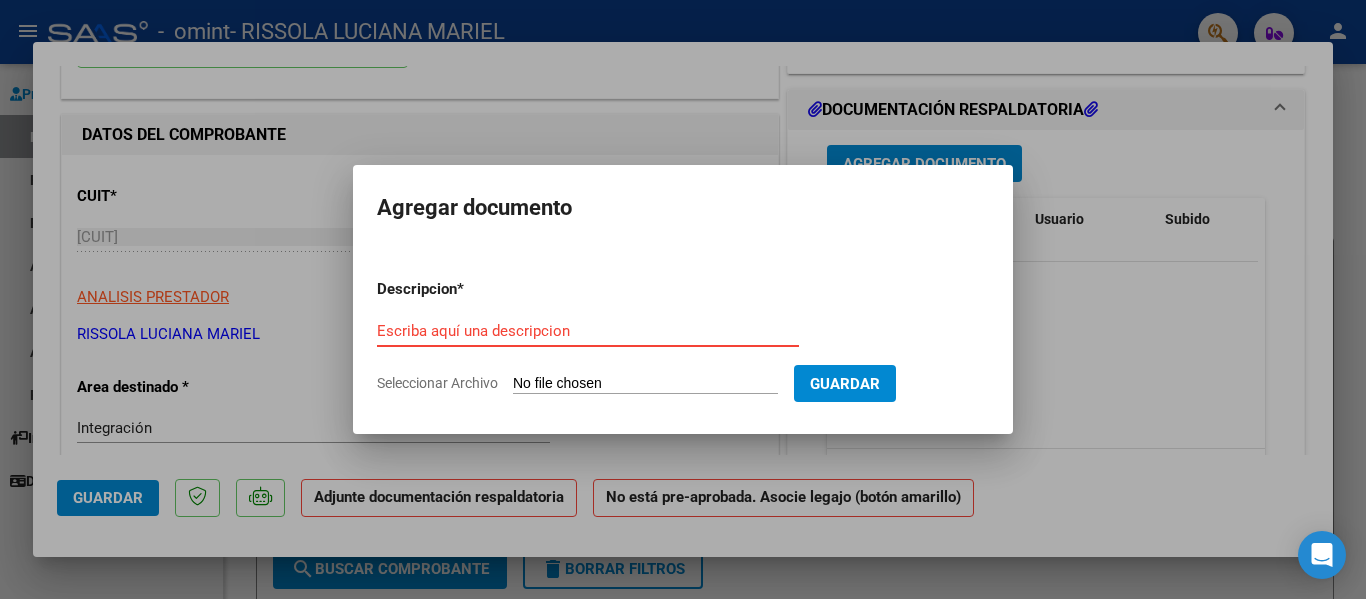 click on "Escriba aquí una descripcion" at bounding box center (588, 331) 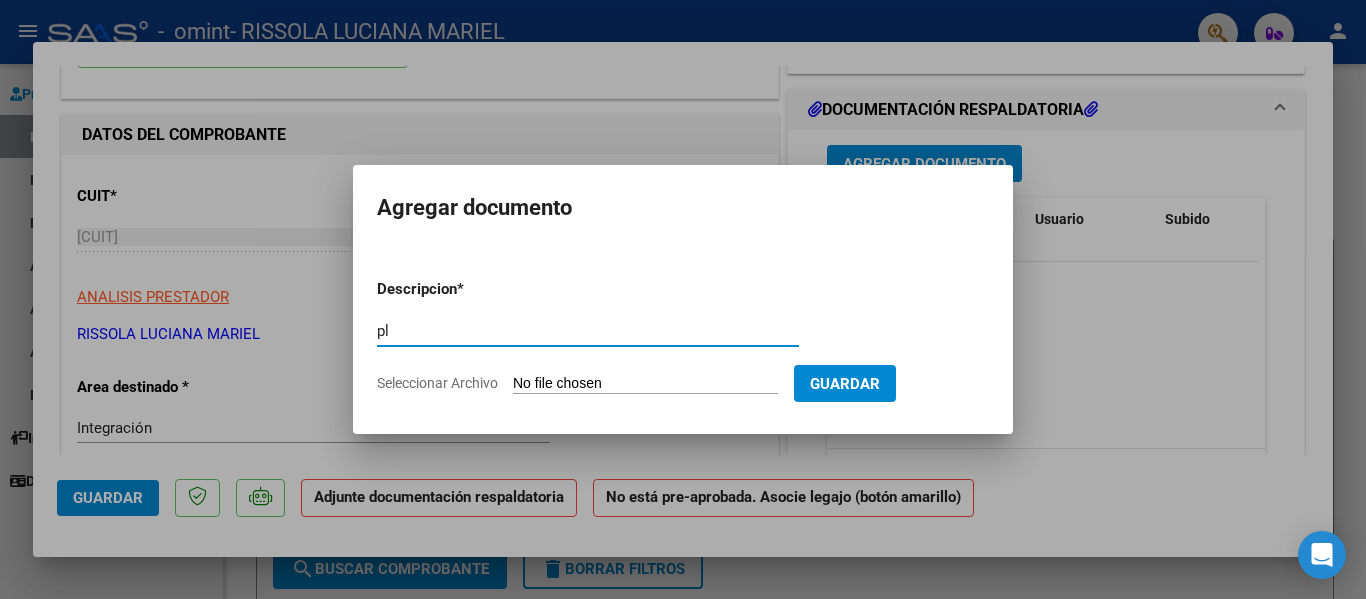 type on "p" 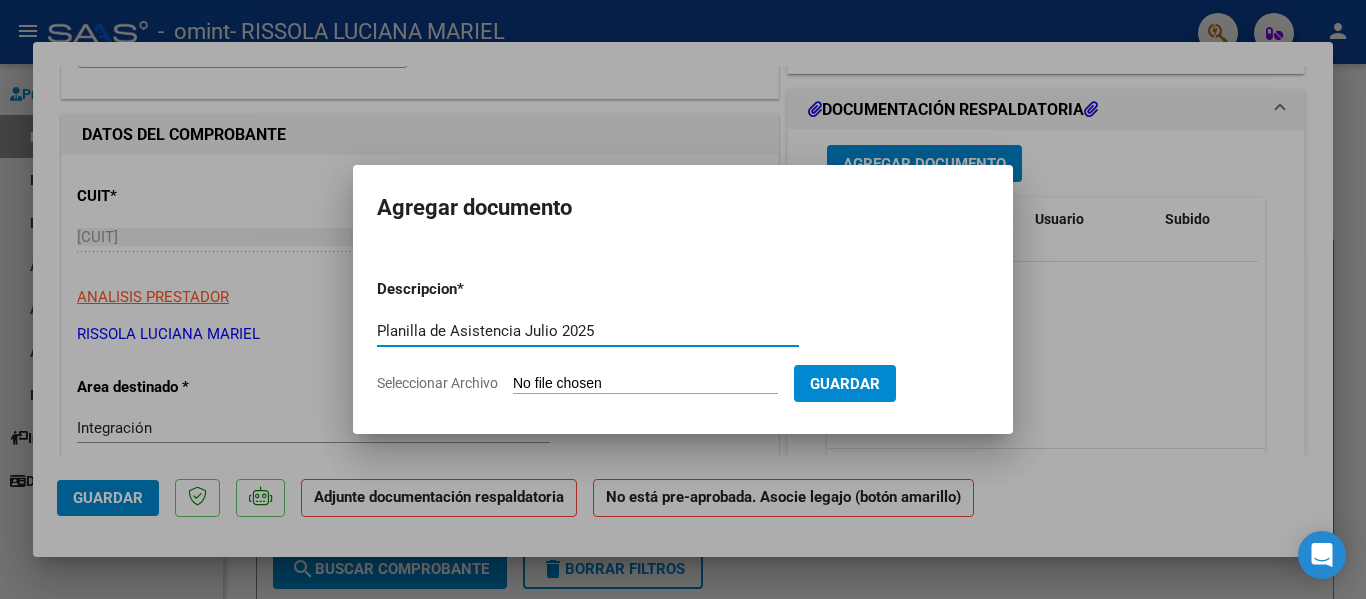 type on "Planilla de Asistencia Julio 2025" 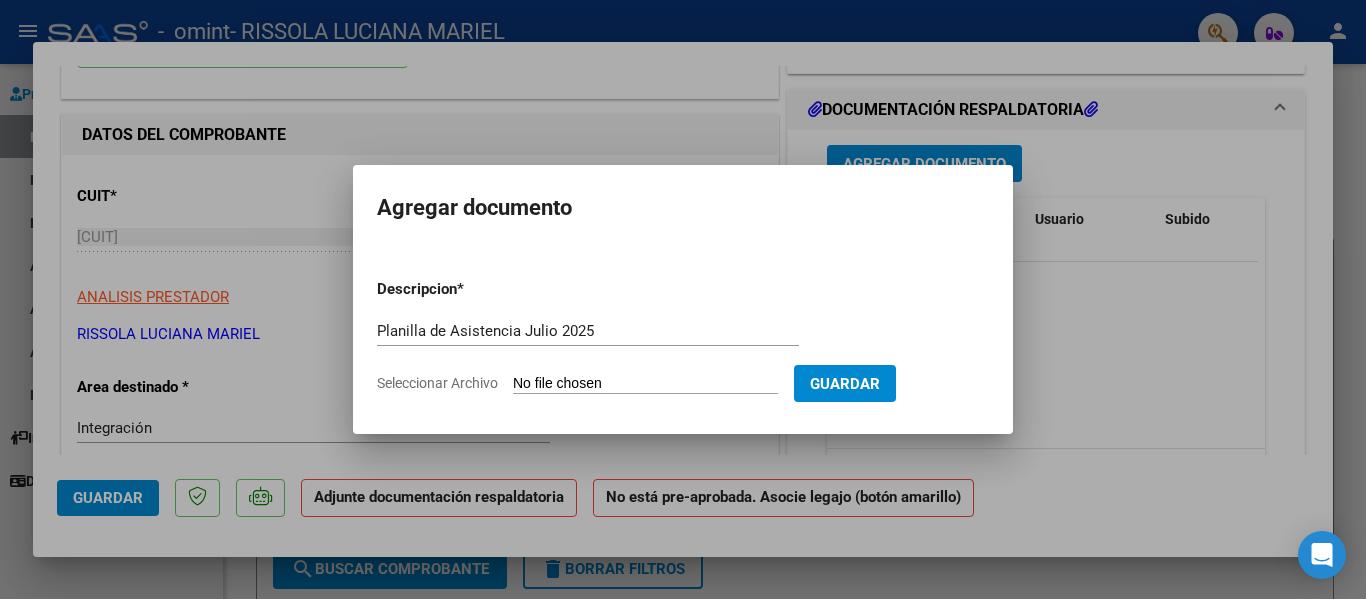 type on "C:\fakepath\Nicolás Moreno julio 2025.pdf" 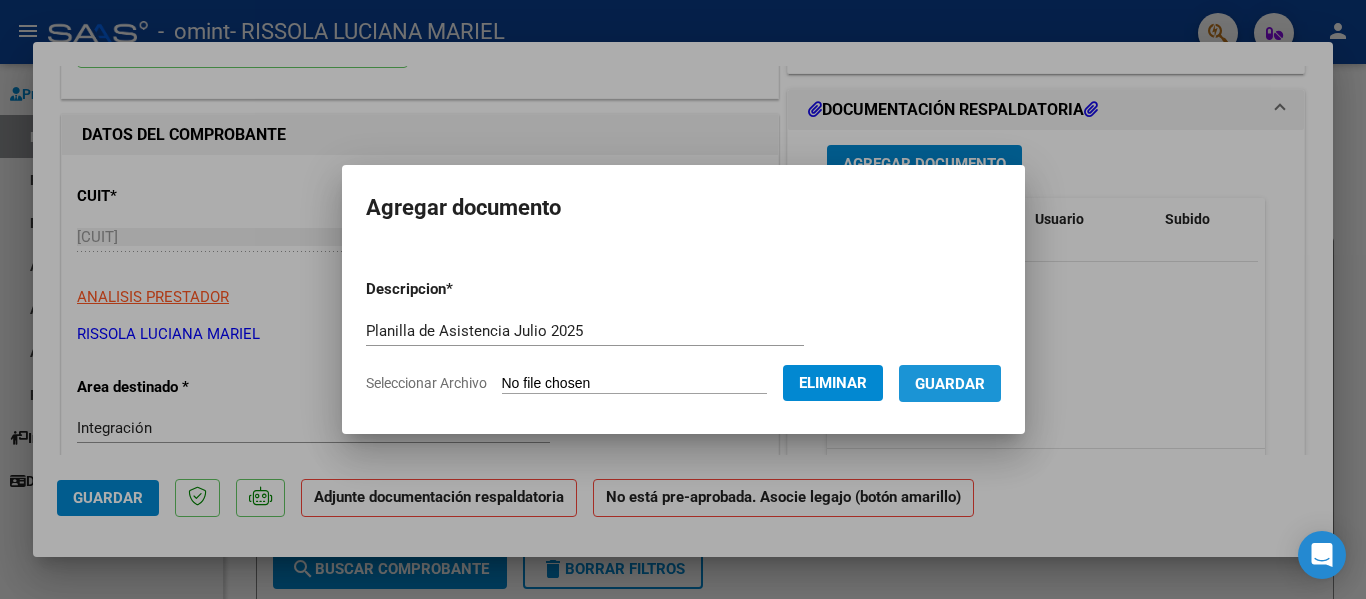 click on "Guardar" at bounding box center (950, 384) 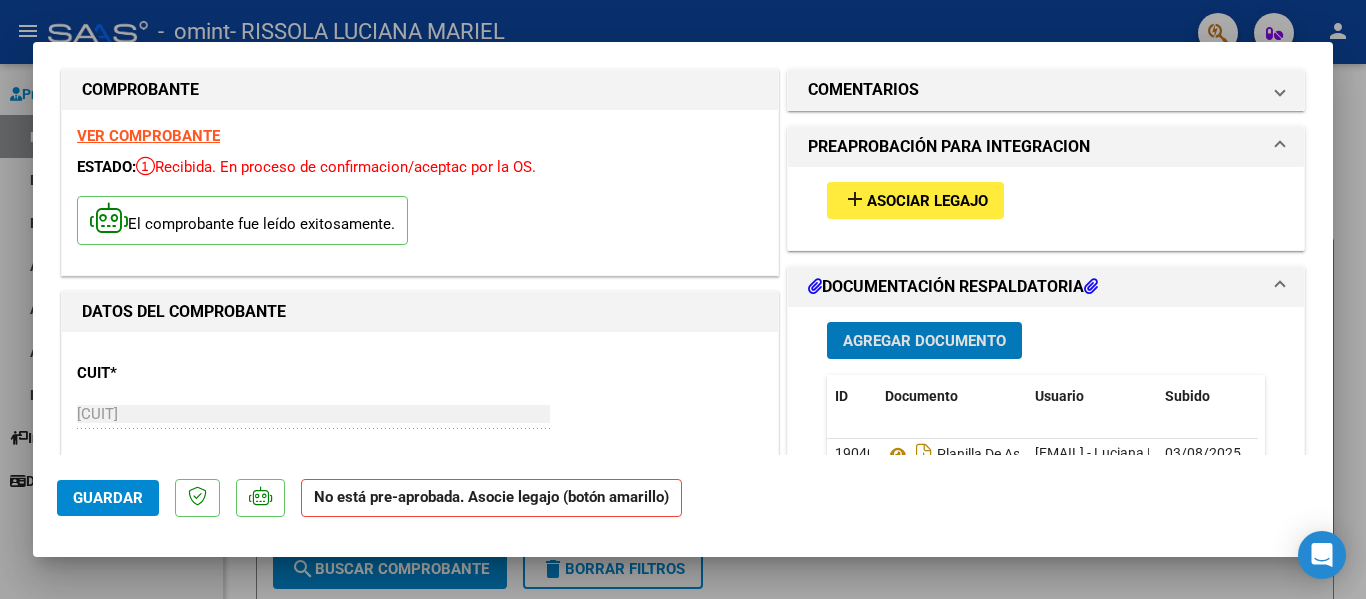 scroll, scrollTop: 0, scrollLeft: 0, axis: both 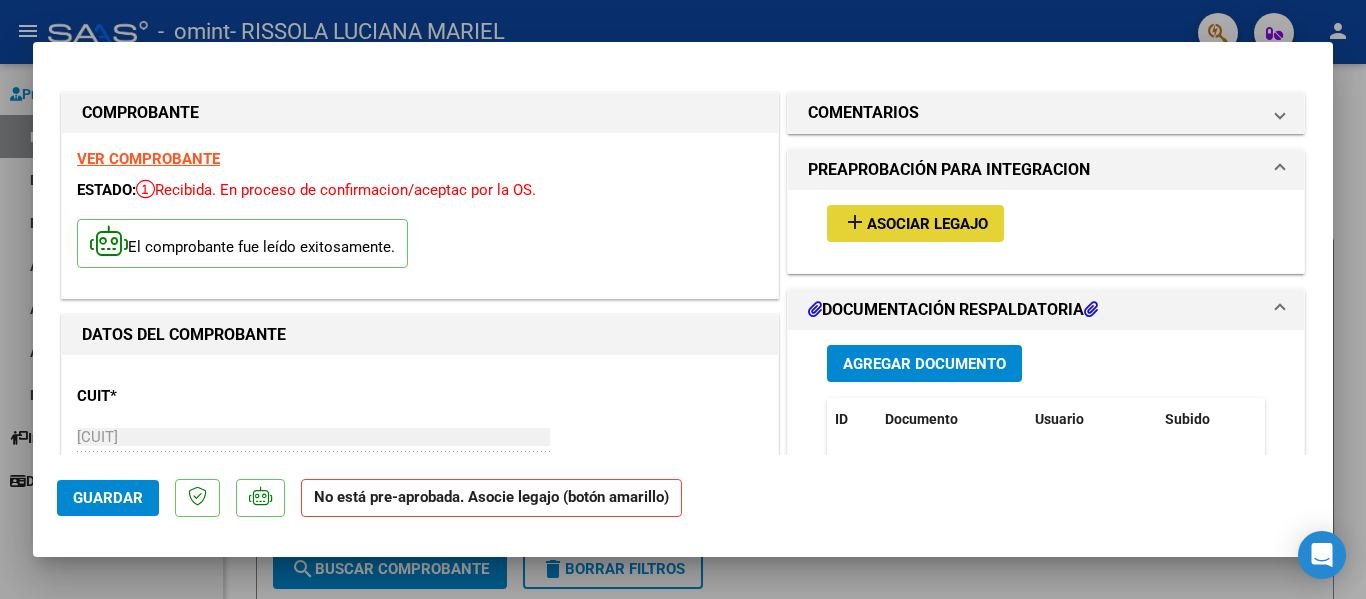 click on "Asociar Legajo" at bounding box center (927, 224) 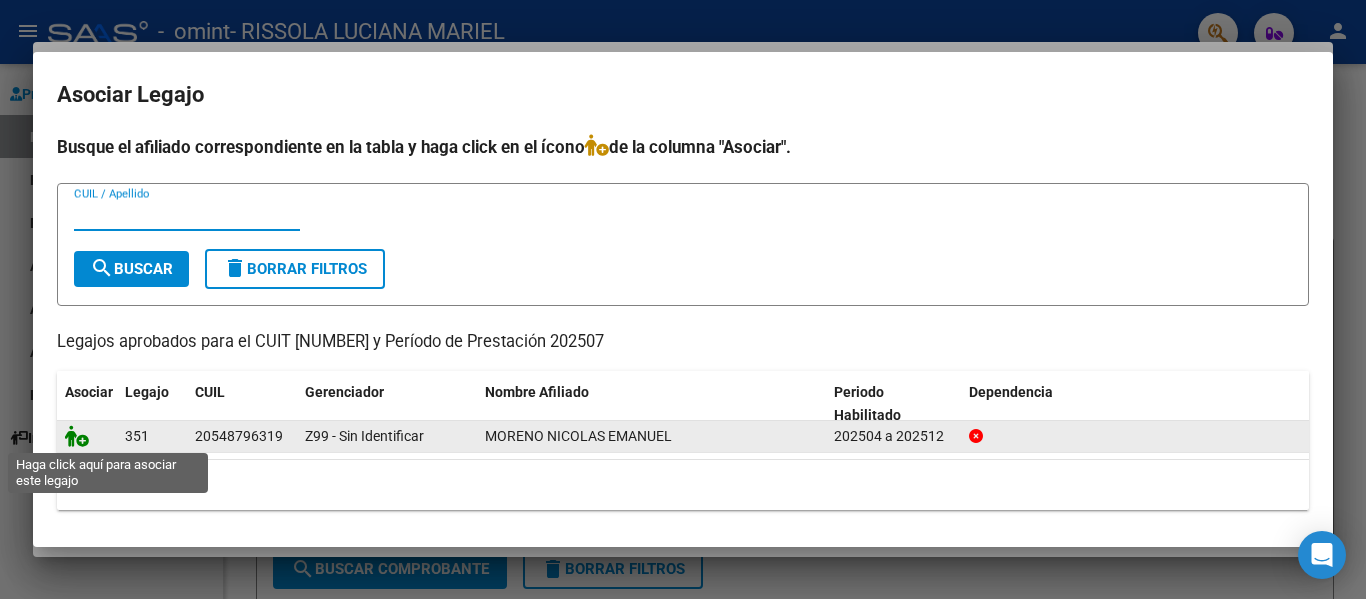 click 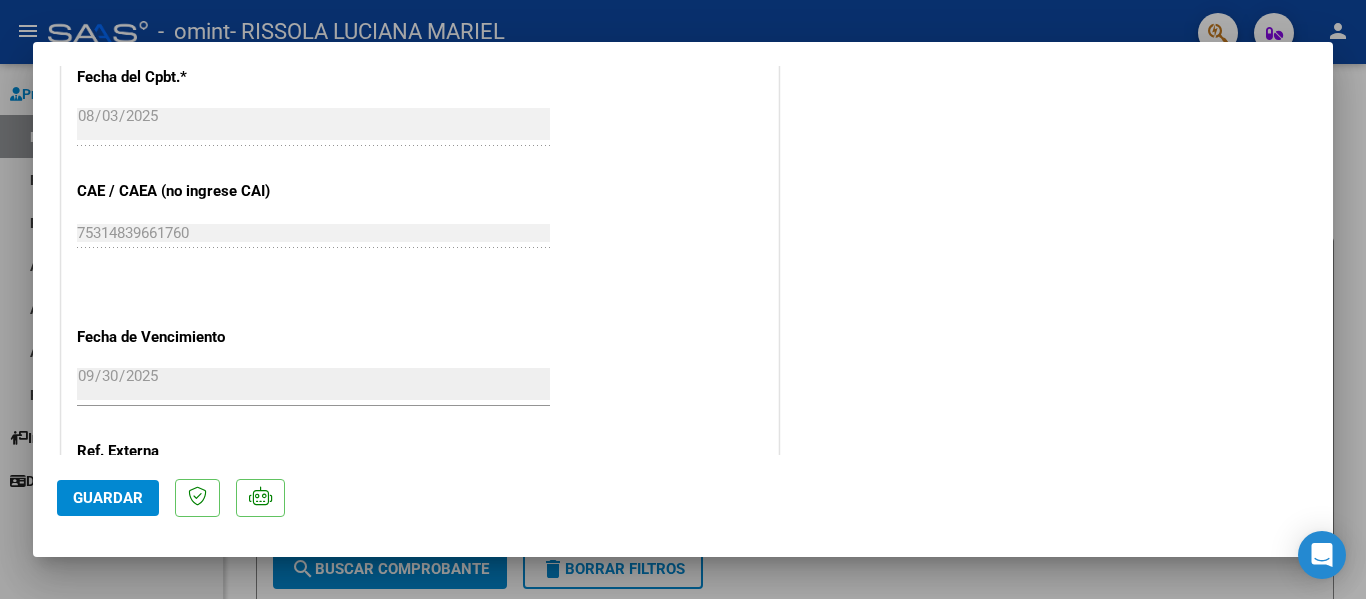 scroll, scrollTop: 1400, scrollLeft: 0, axis: vertical 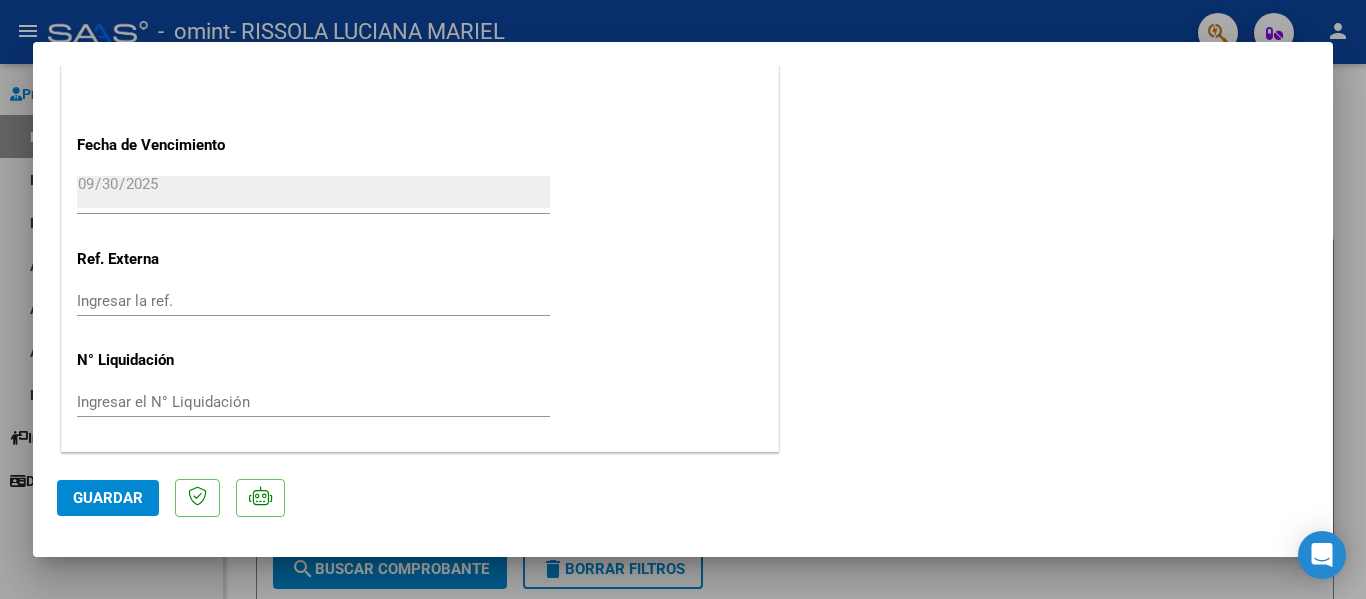 click on "Guardar" 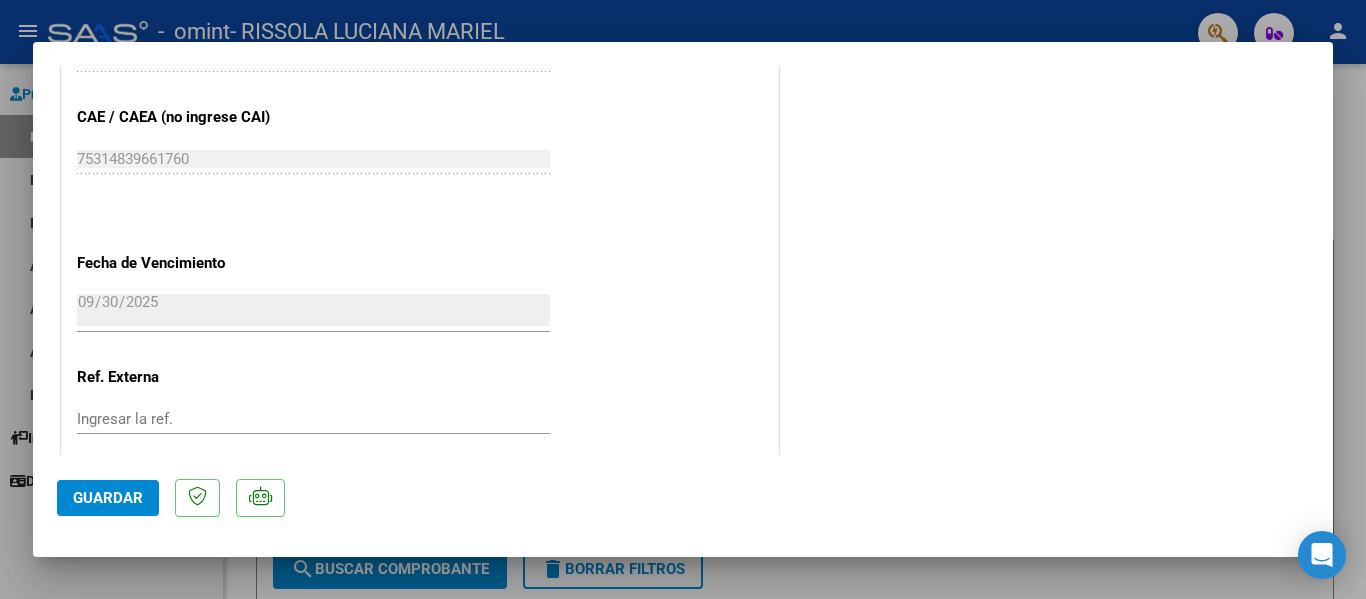 scroll, scrollTop: 1101, scrollLeft: 0, axis: vertical 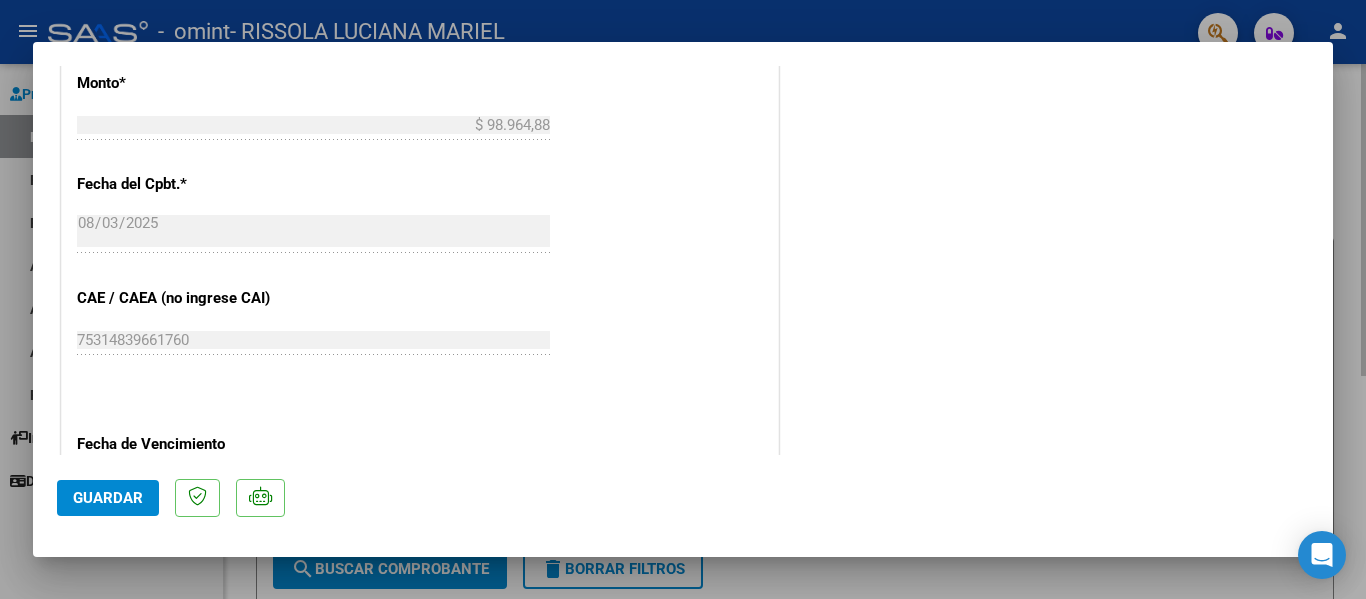 click at bounding box center [683, 299] 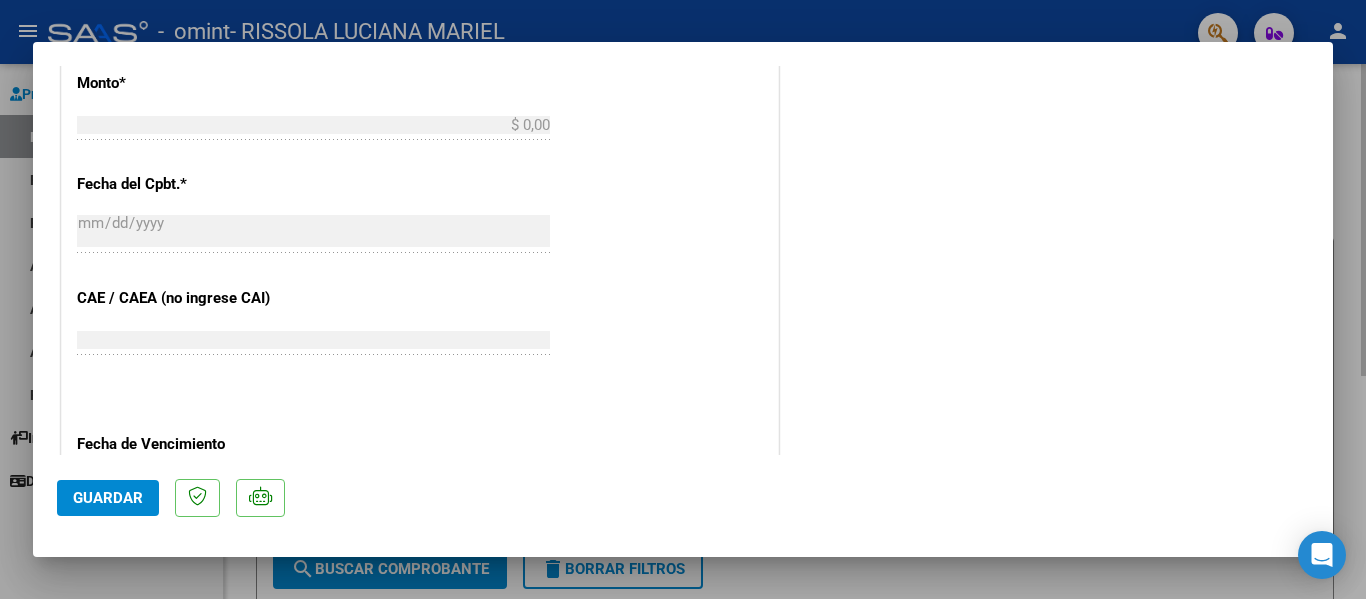 scroll, scrollTop: 1040, scrollLeft: 0, axis: vertical 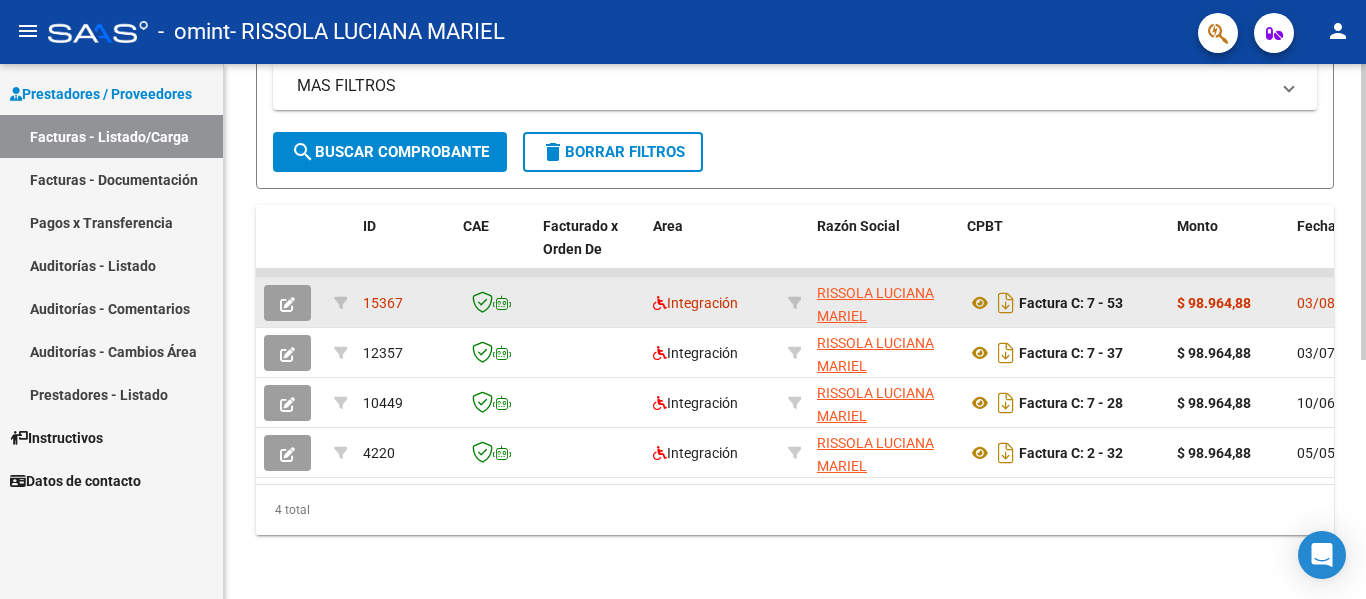 click 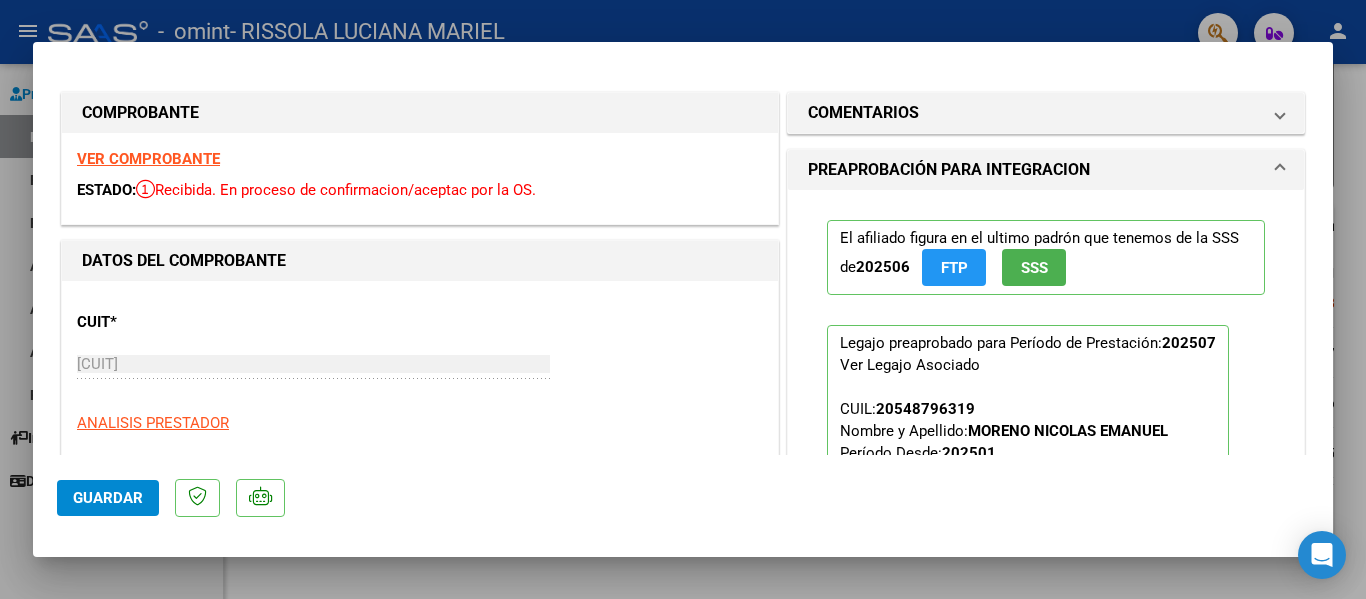 click on "Guardar" 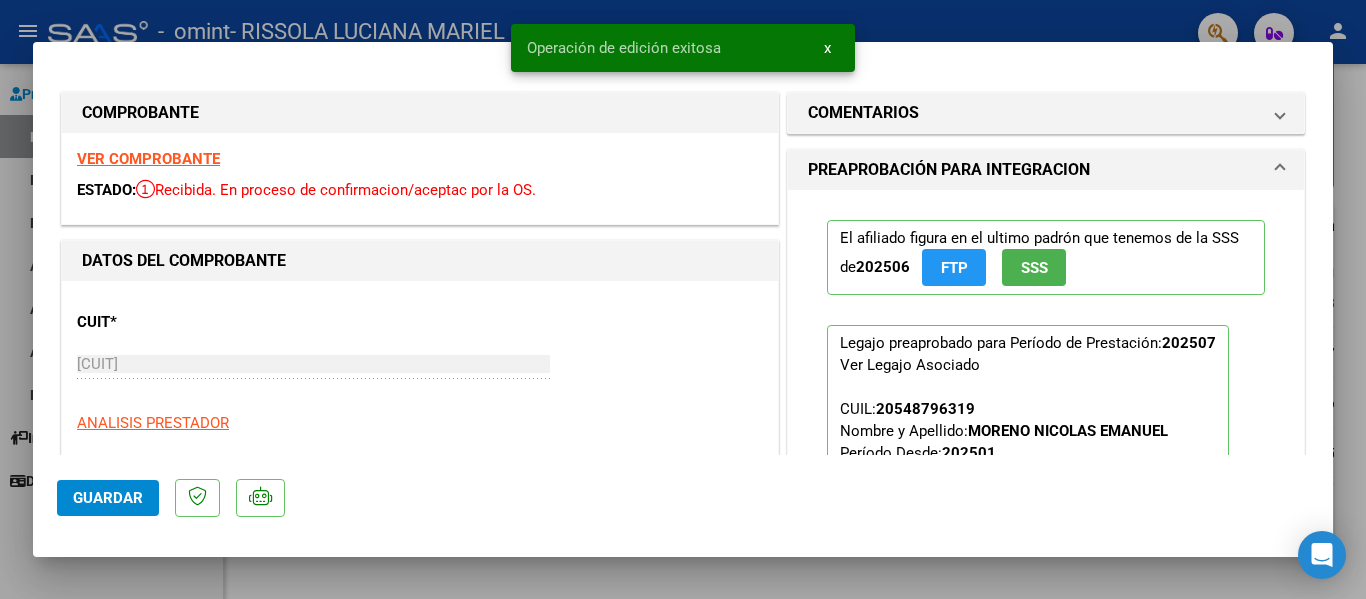 click at bounding box center (683, 299) 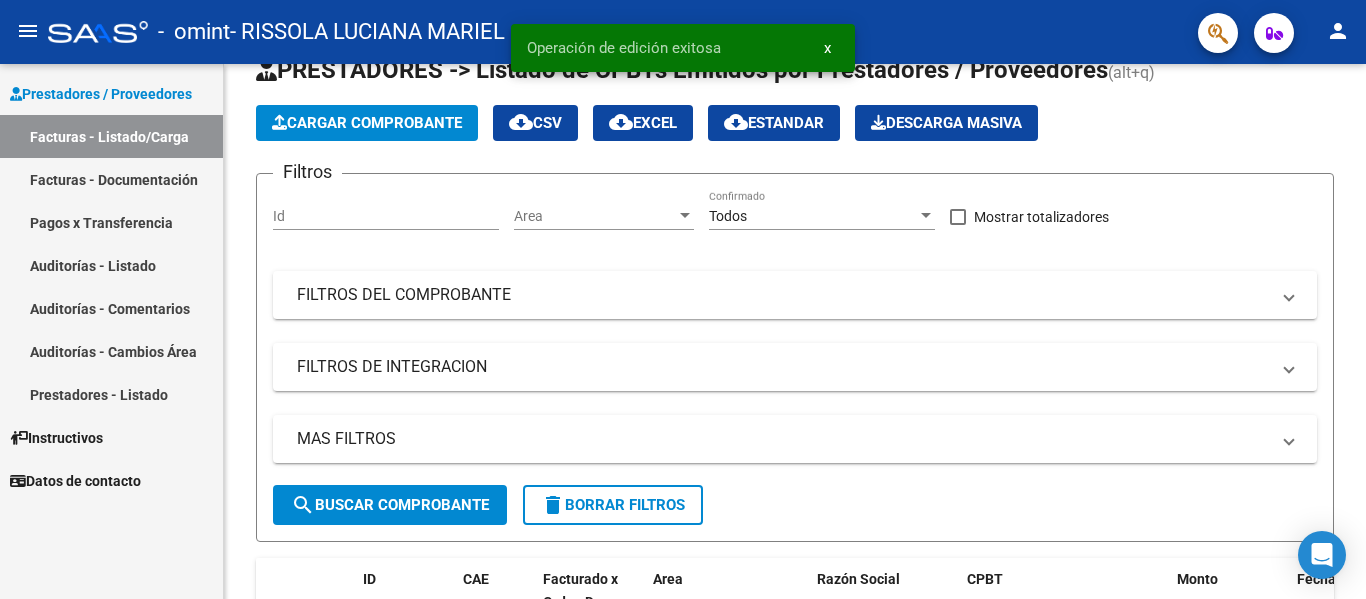 scroll, scrollTop: 0, scrollLeft: 0, axis: both 